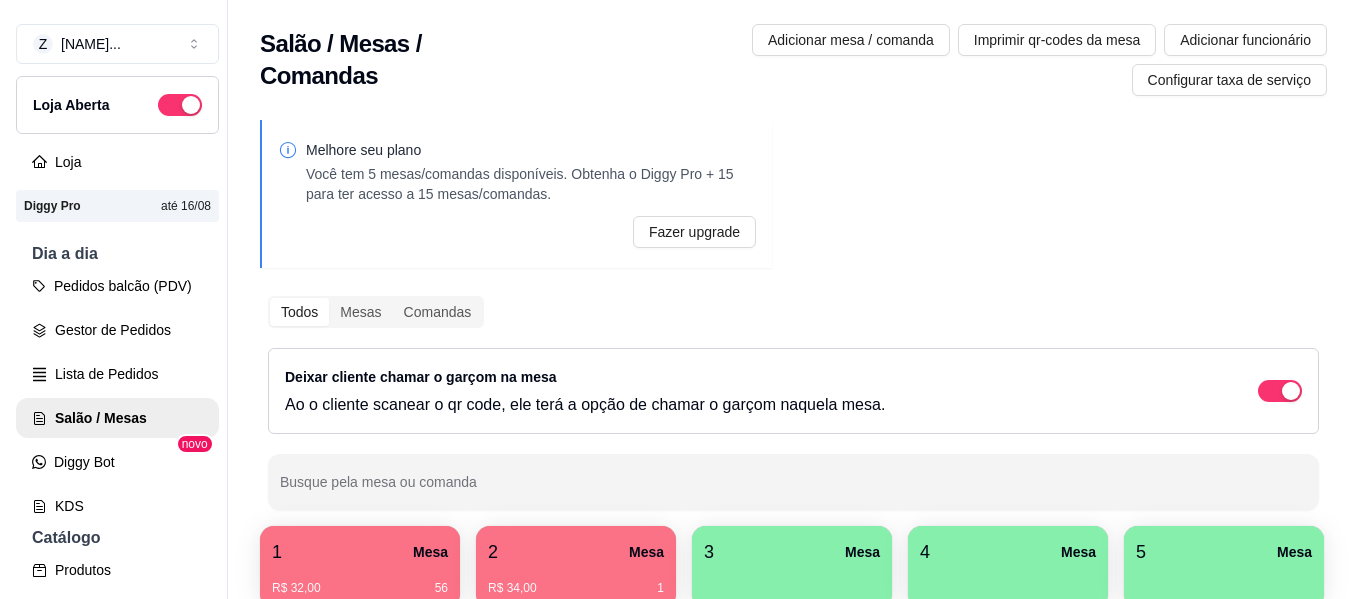 scroll, scrollTop: 0, scrollLeft: 0, axis: both 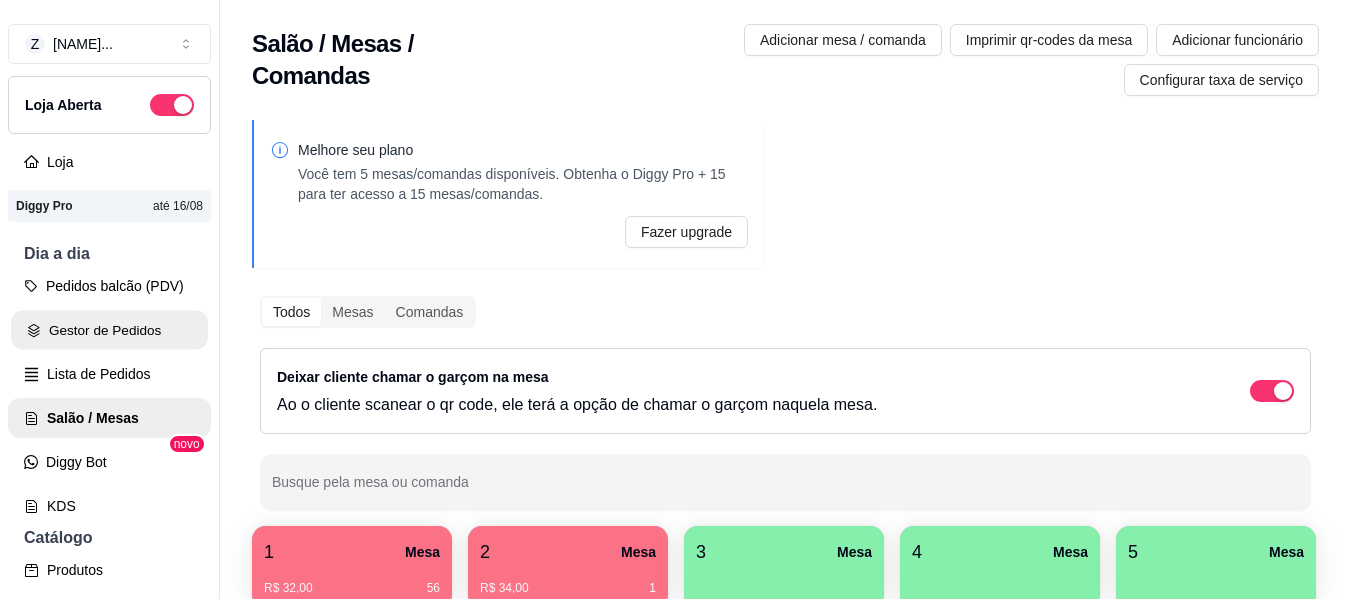 click on "Gestor de Pedidos" at bounding box center [109, 330] 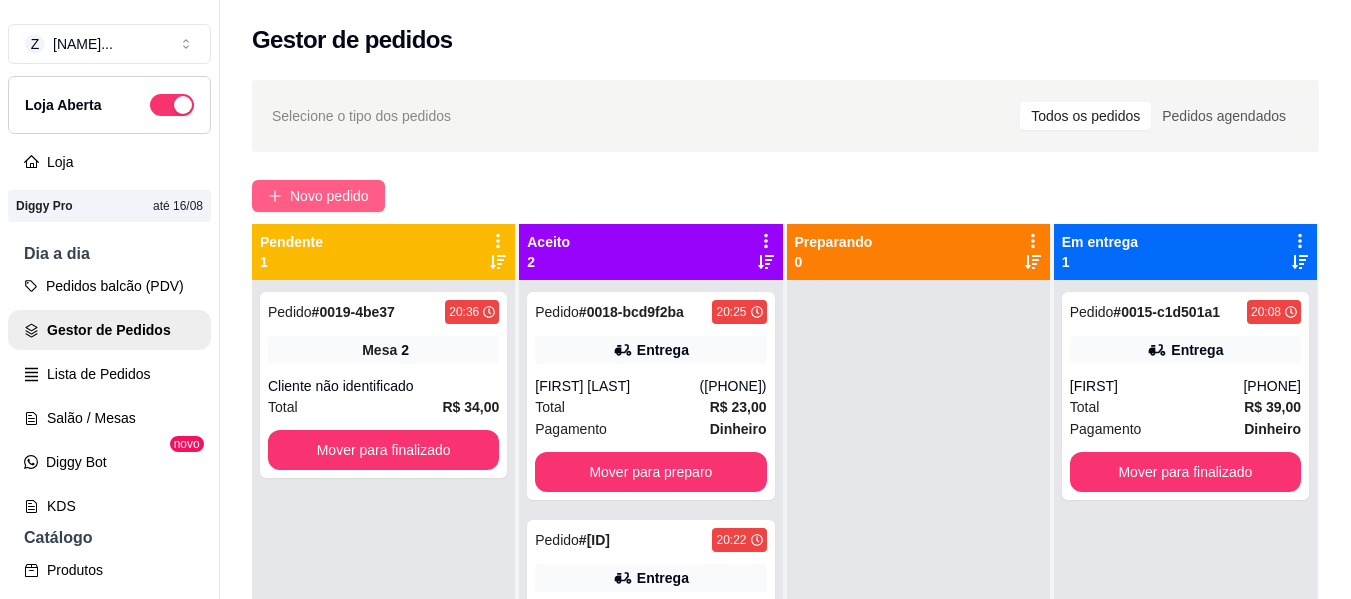 click on "Novo pedido" at bounding box center (329, 196) 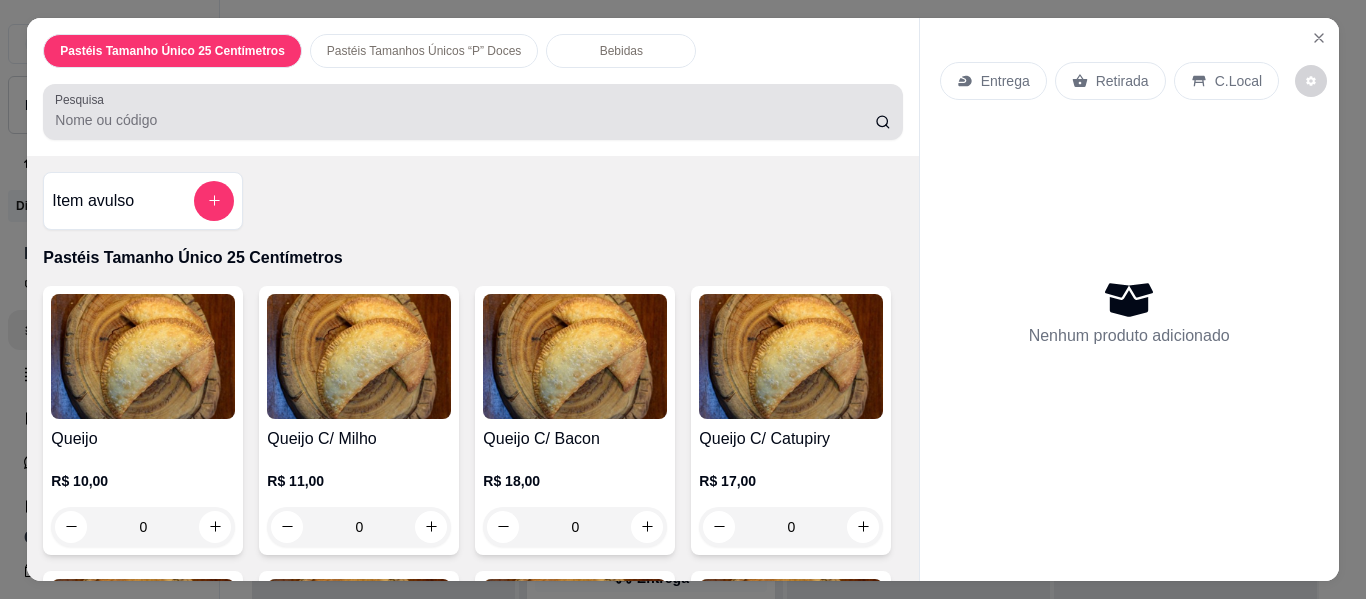 click at bounding box center [472, 112] 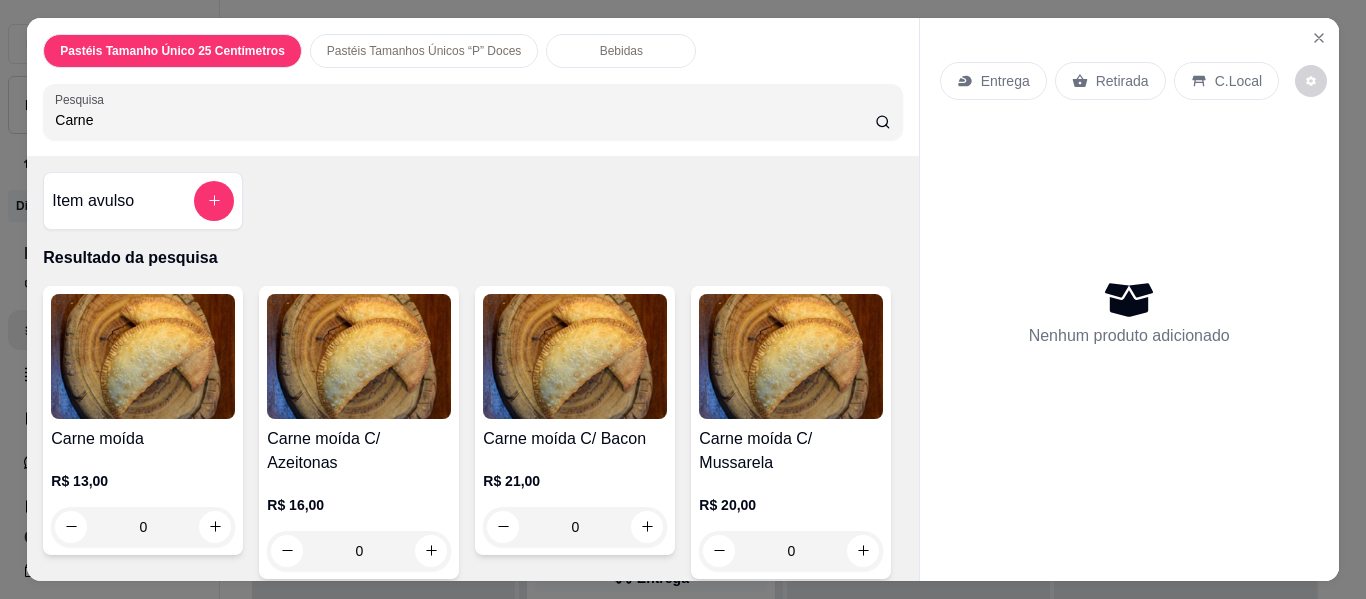 type on "Carne" 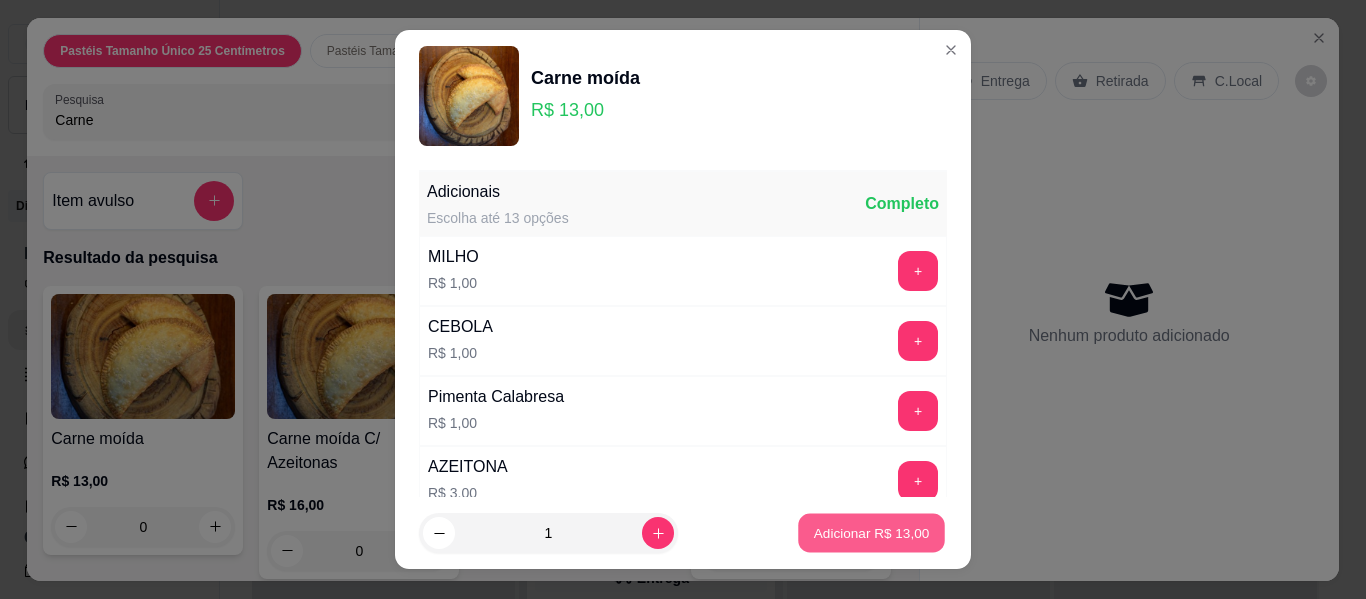 click on "Adicionar   R$ 13,00" at bounding box center (872, 532) 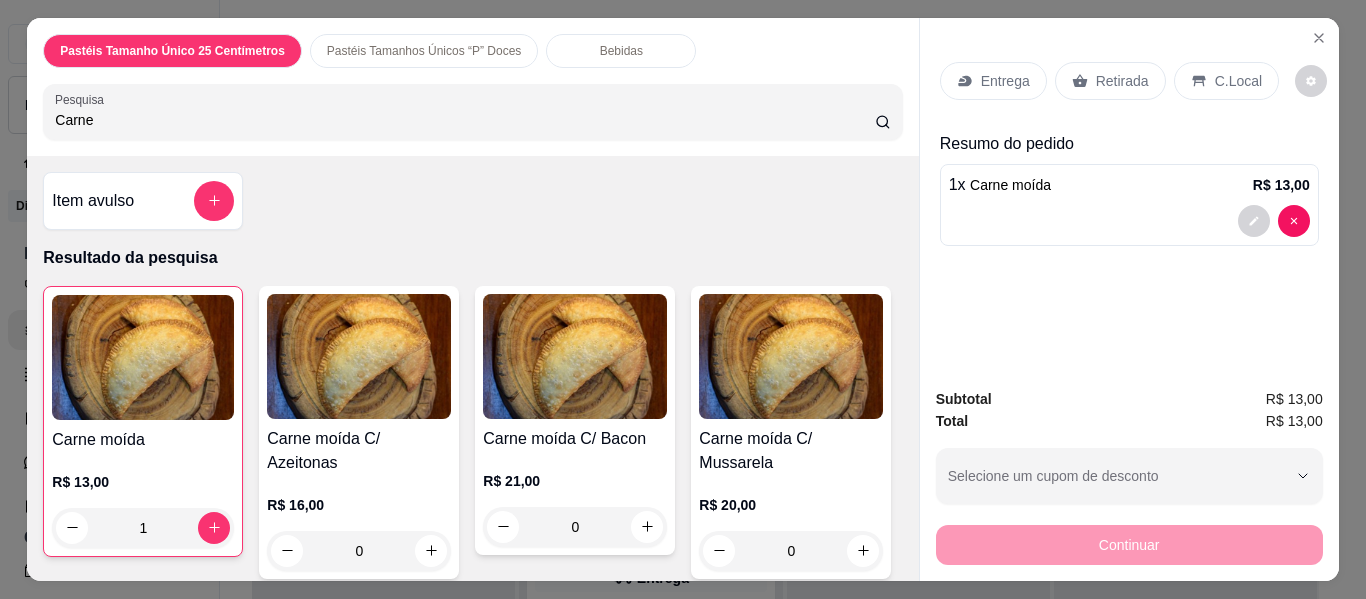 click on "Entrega" at bounding box center [1005, 81] 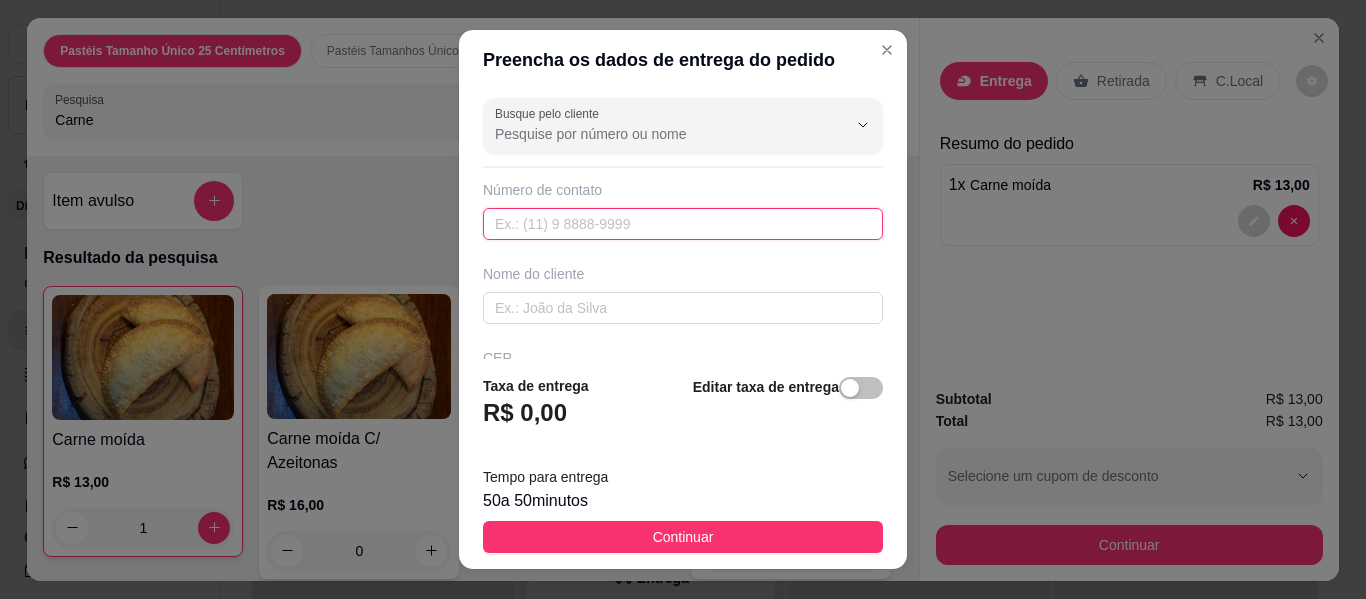 click at bounding box center [683, 224] 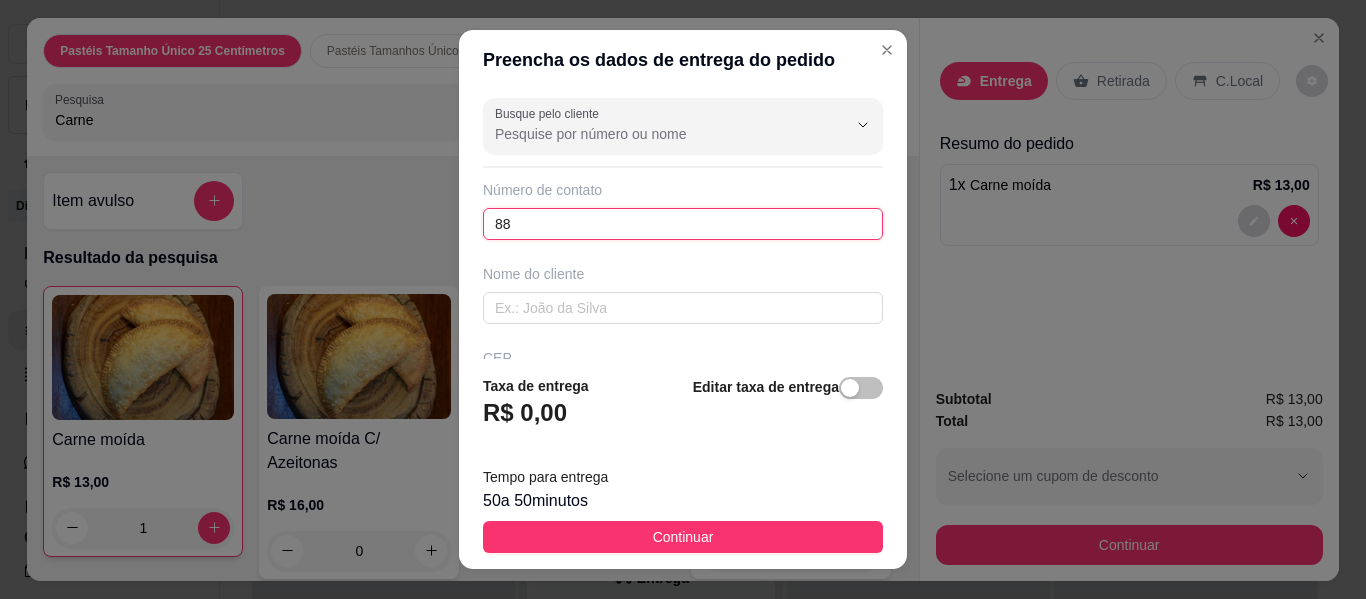 type on "8" 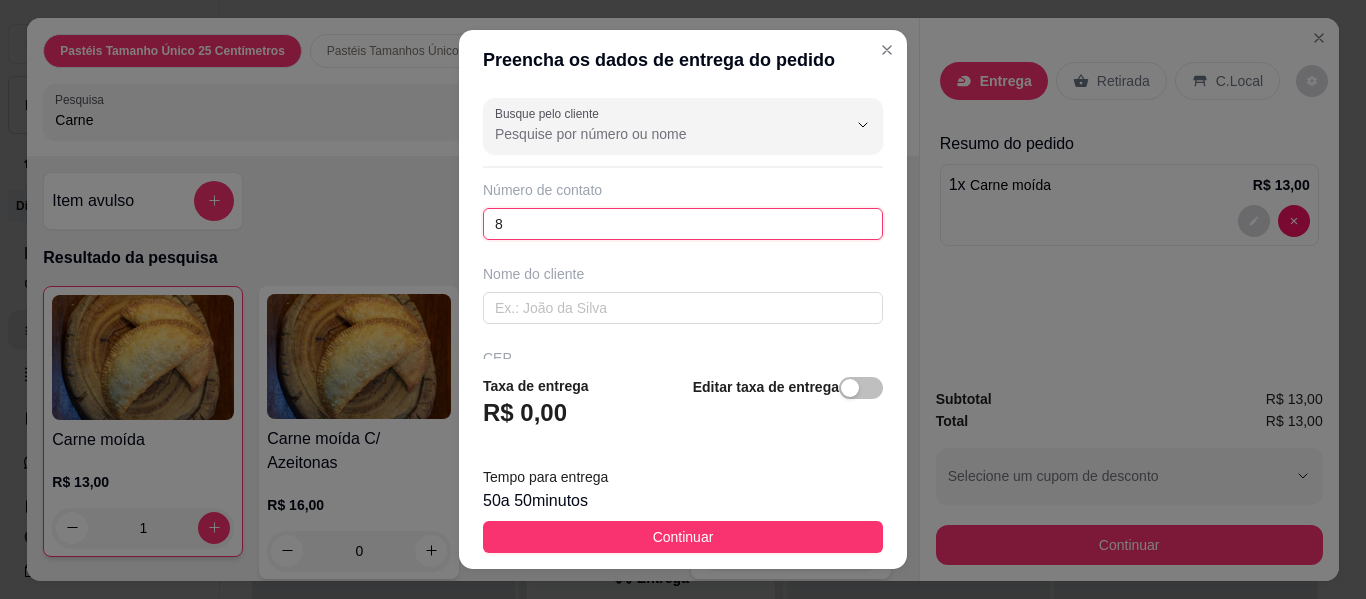 type 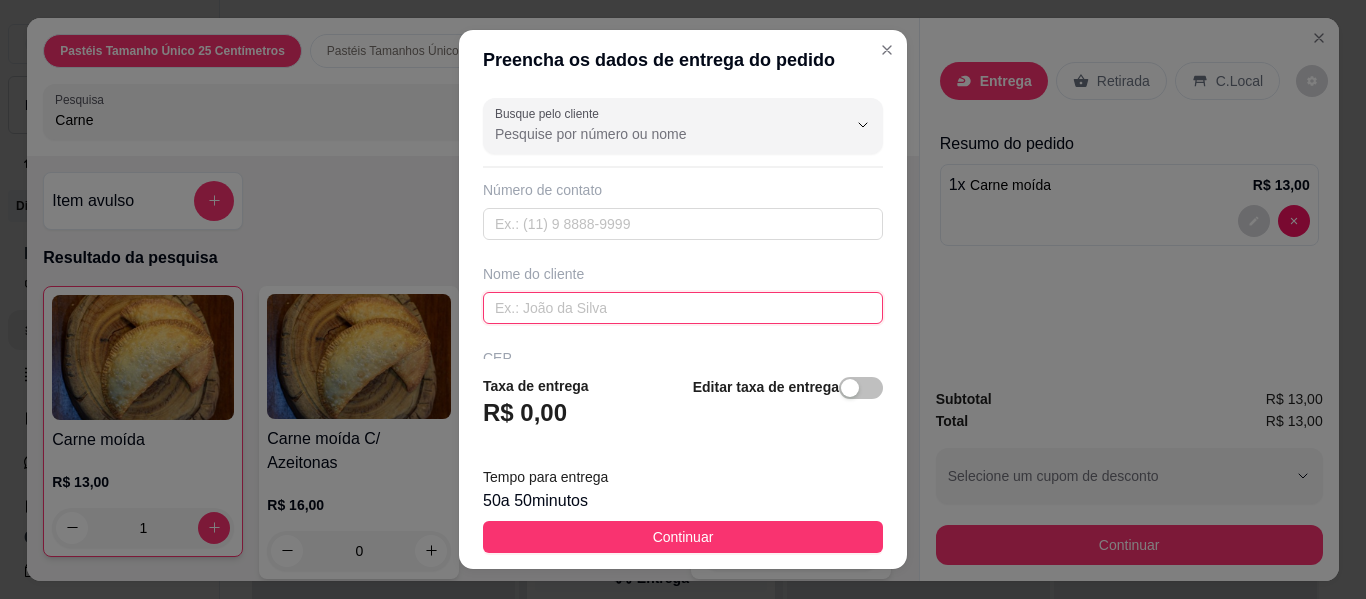 click at bounding box center [683, 308] 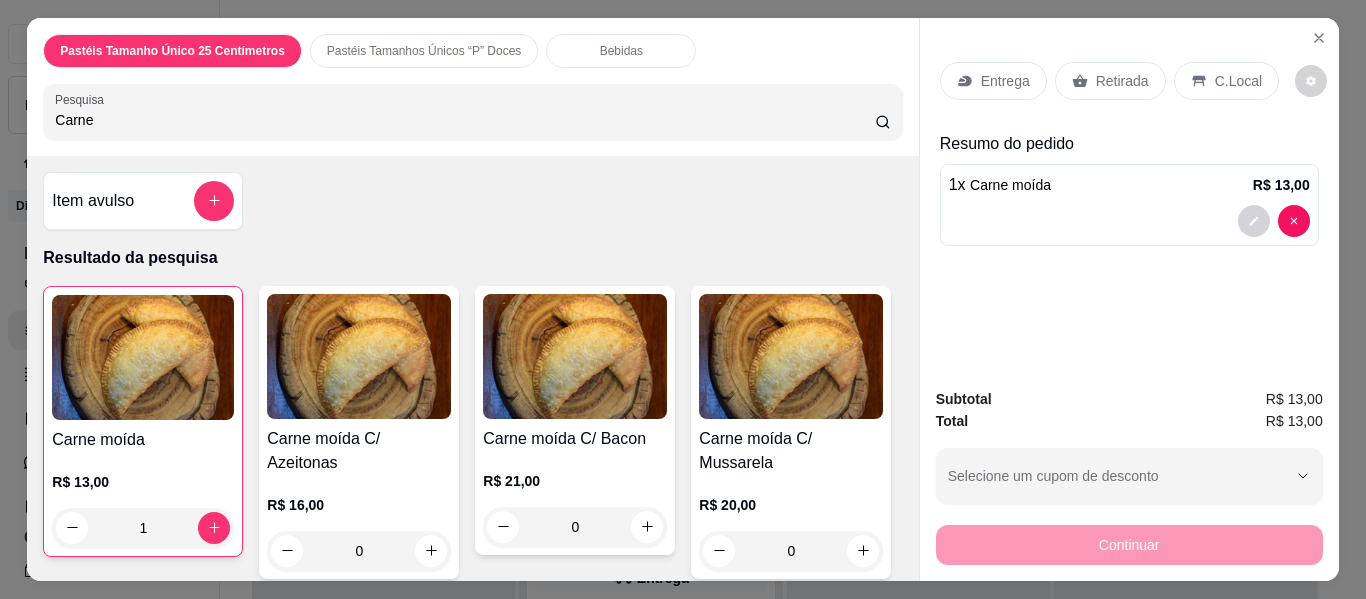 click on "Bebidas" at bounding box center (621, 51) 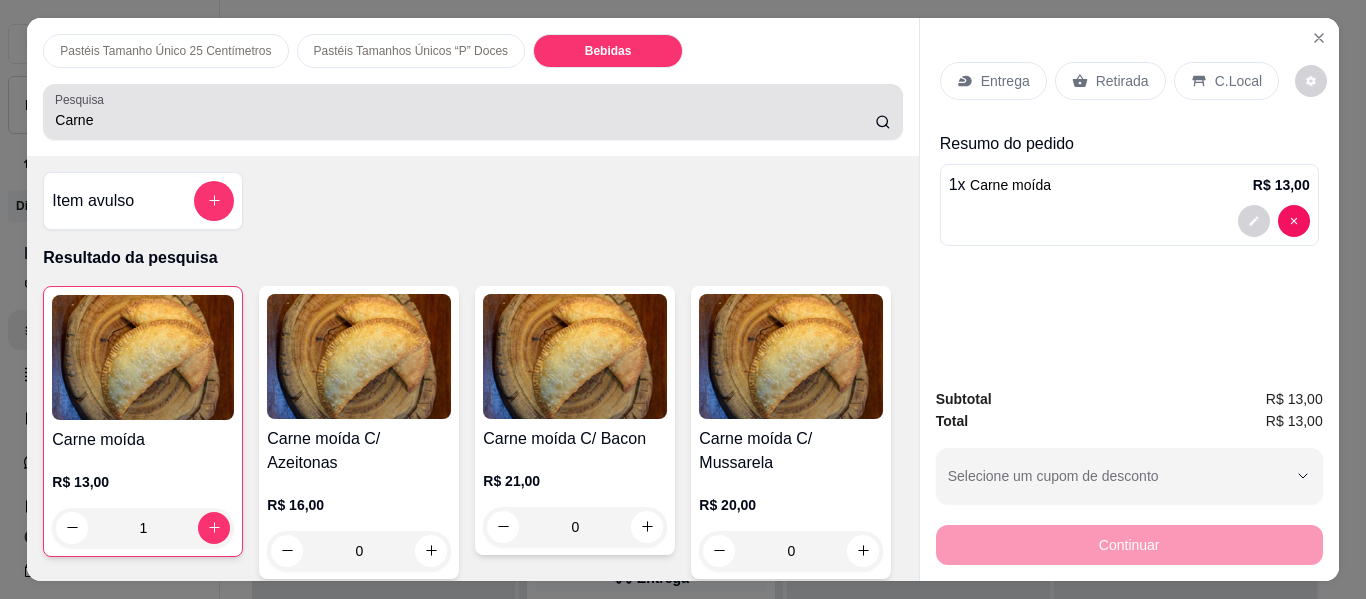 scroll, scrollTop: 4940, scrollLeft: 0, axis: vertical 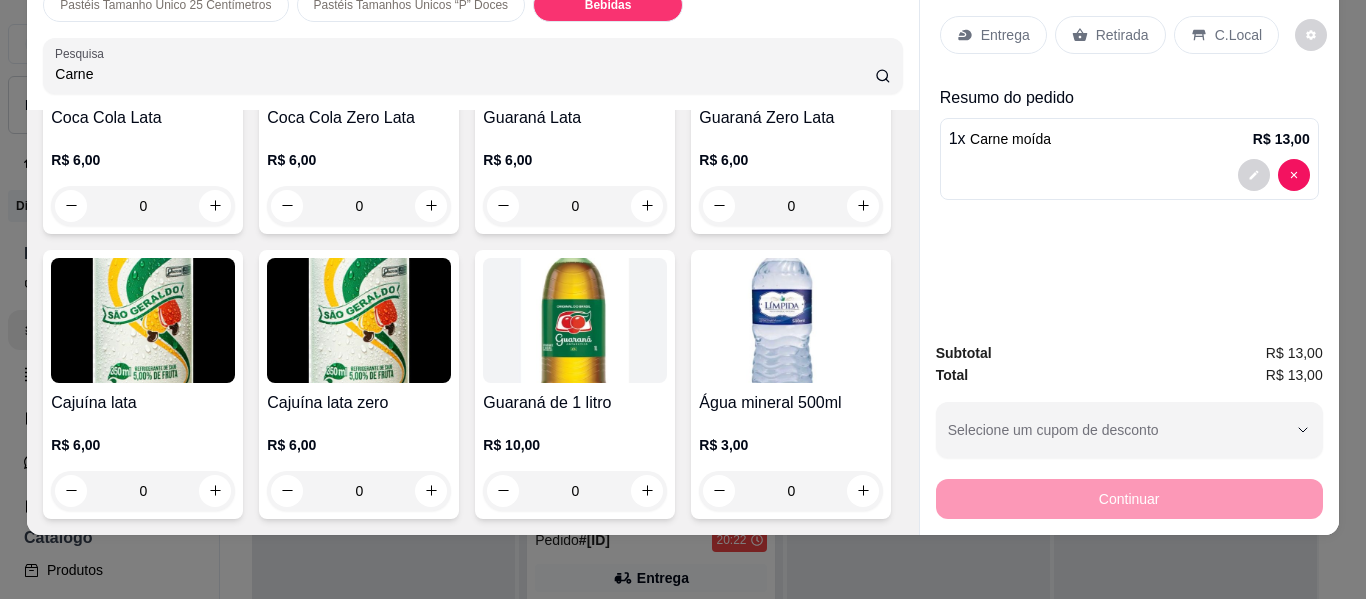click at bounding box center [143, 320] 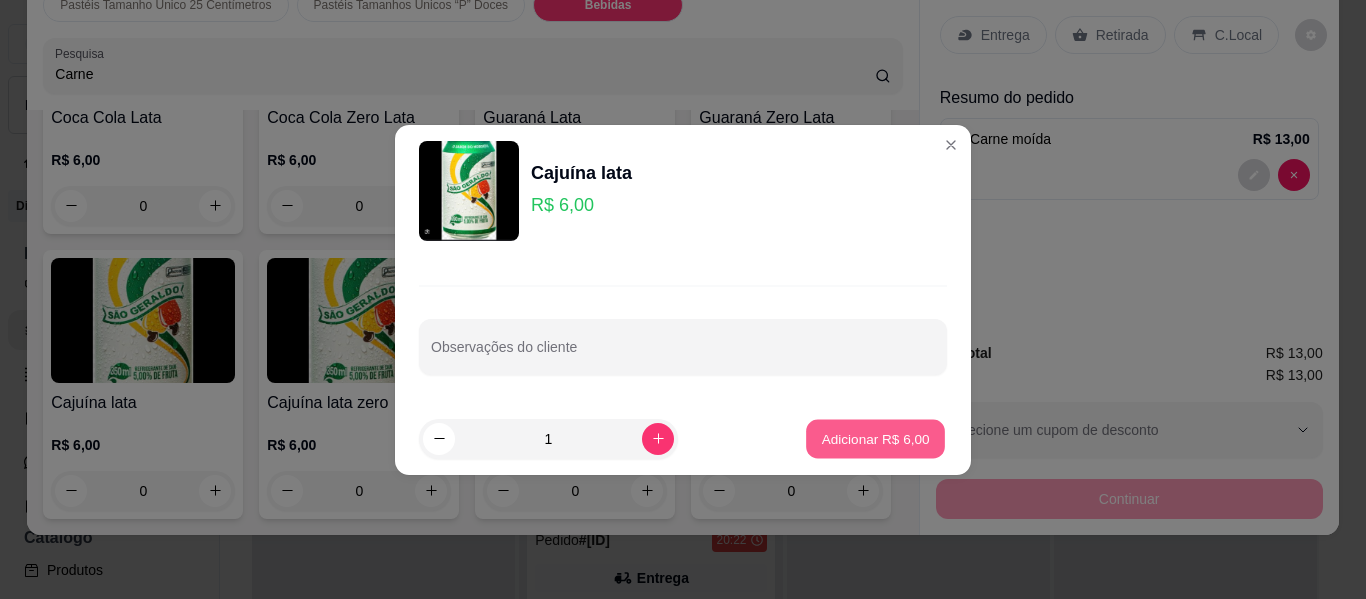 click on "Adicionar   R$ 6,00" at bounding box center (875, 438) 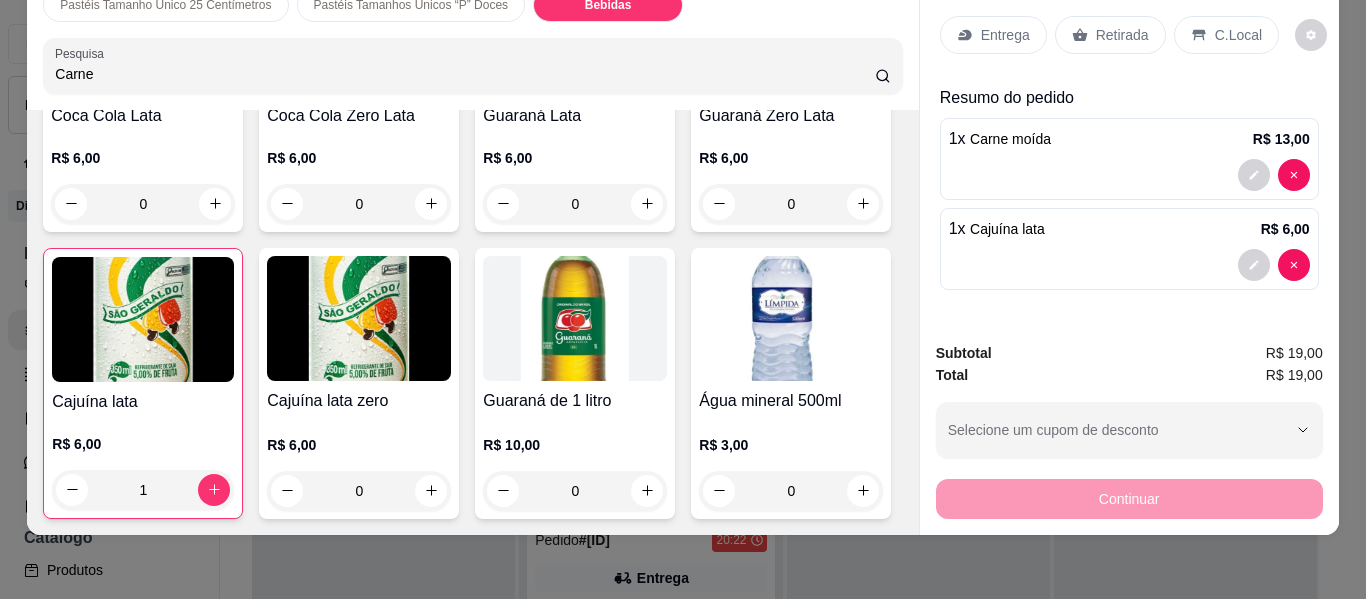 click on "Entrega" at bounding box center [993, 35] 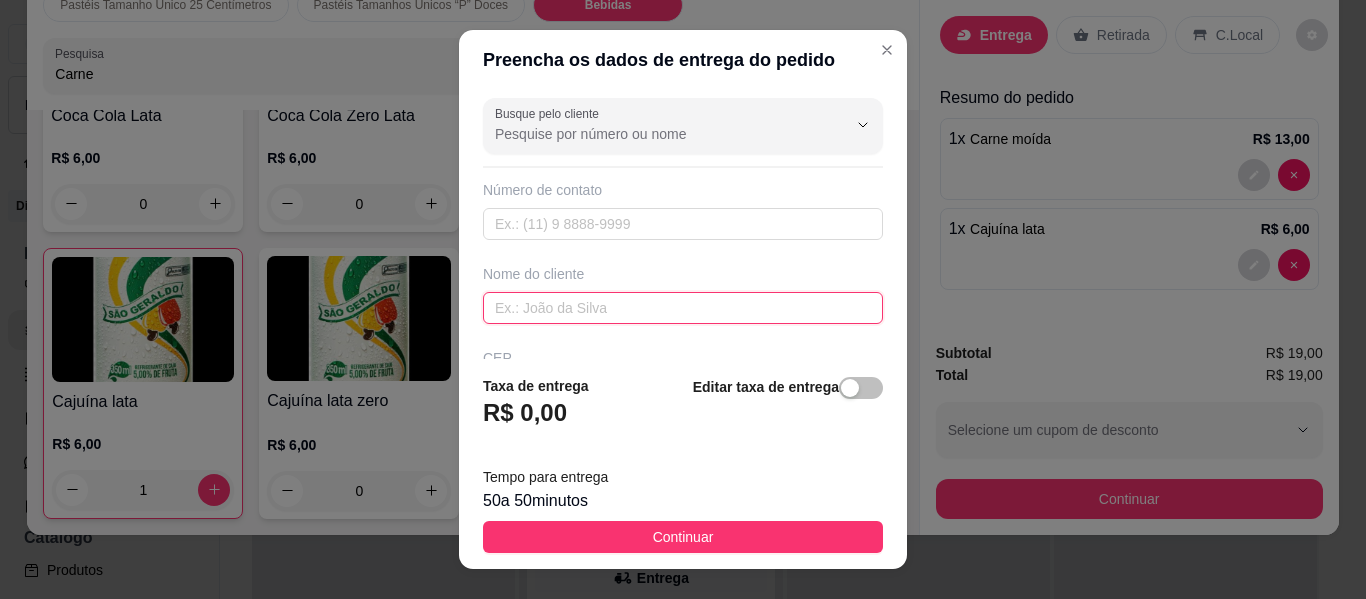 click at bounding box center [683, 308] 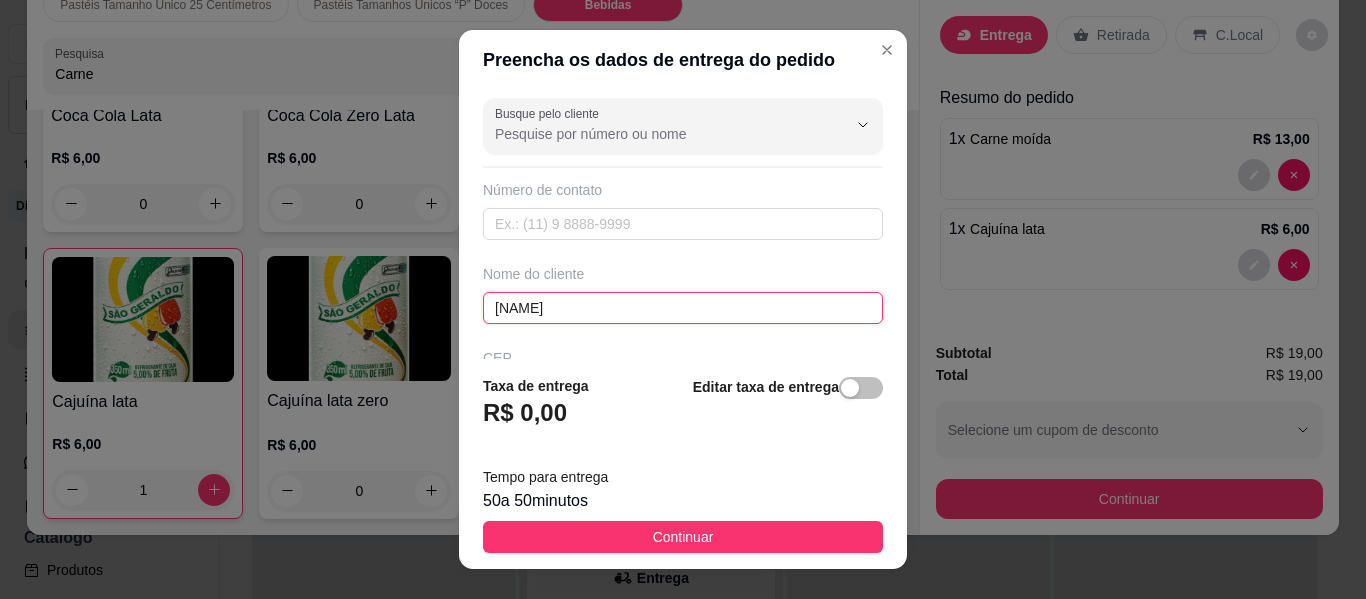 type on "[NAME]" 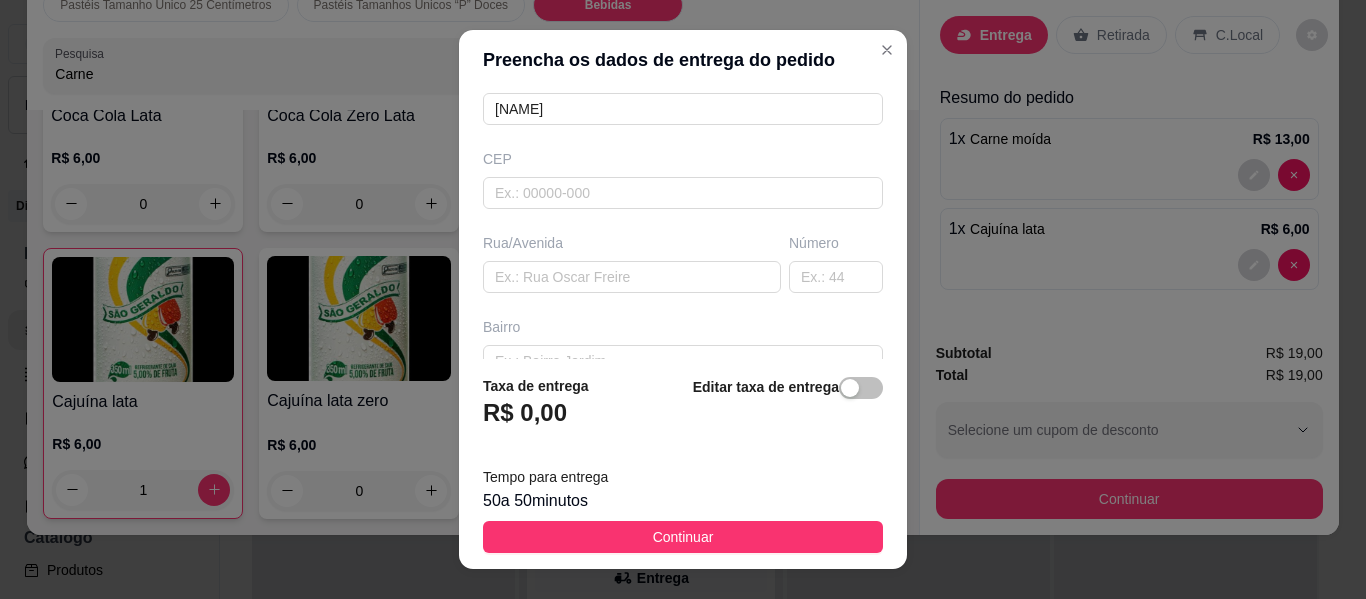 scroll, scrollTop: 200, scrollLeft: 0, axis: vertical 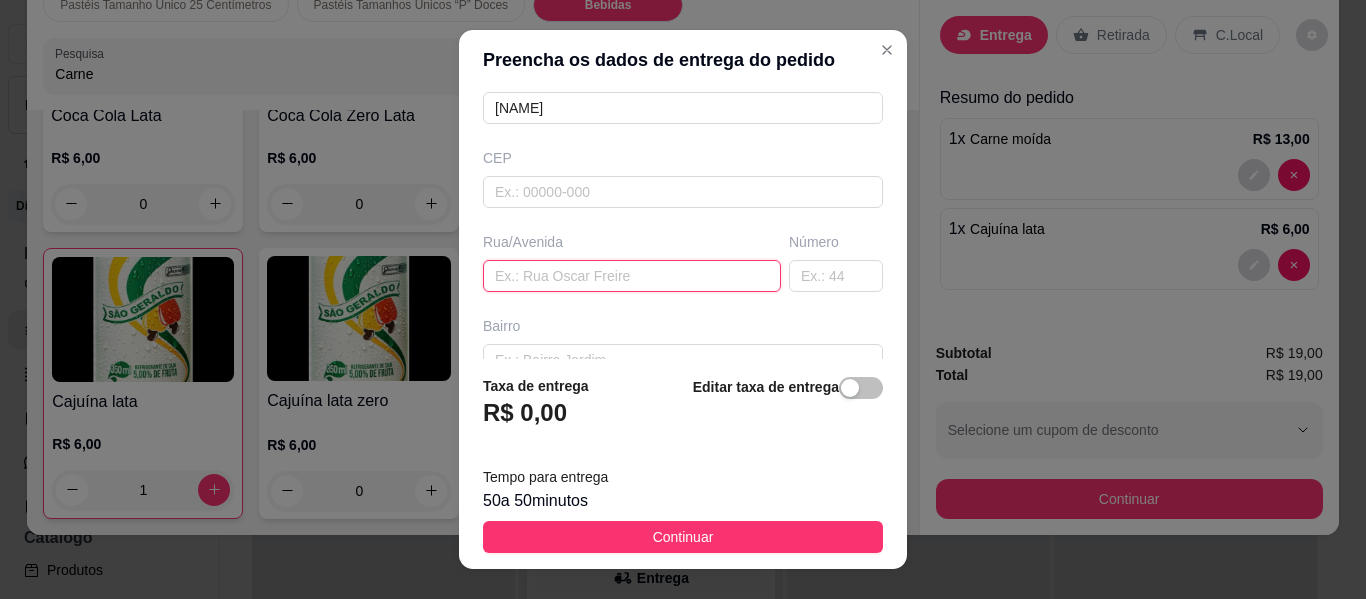 click at bounding box center (632, 276) 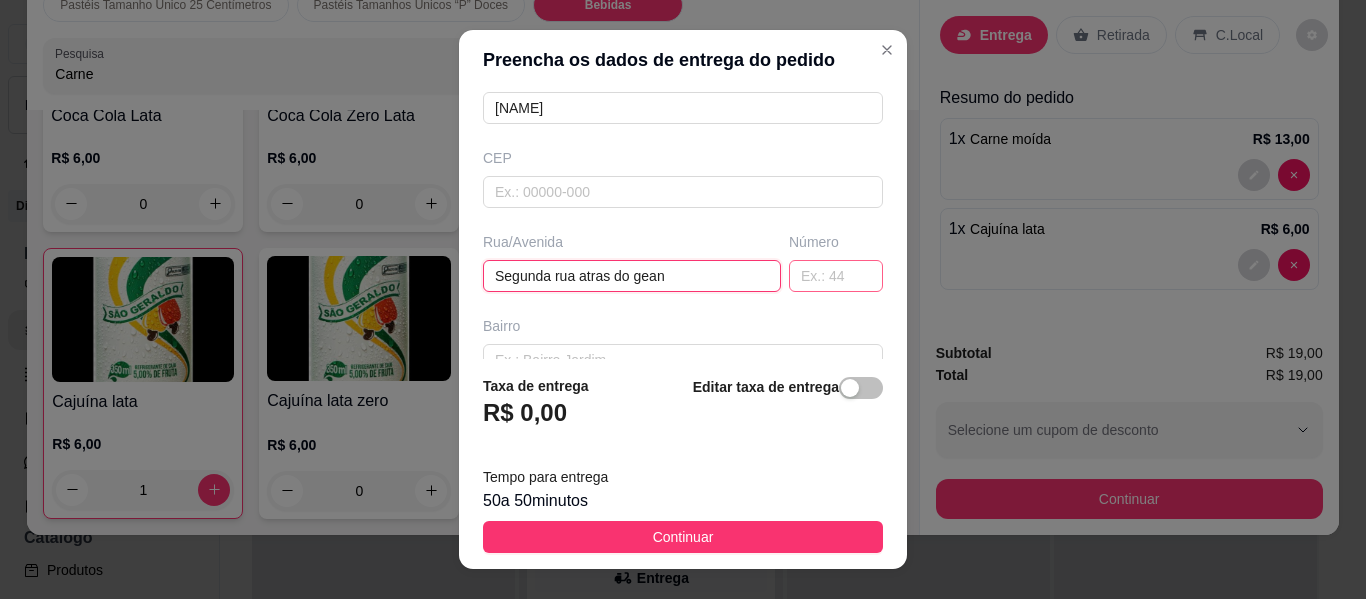 type on "Segunda rua atras do gean" 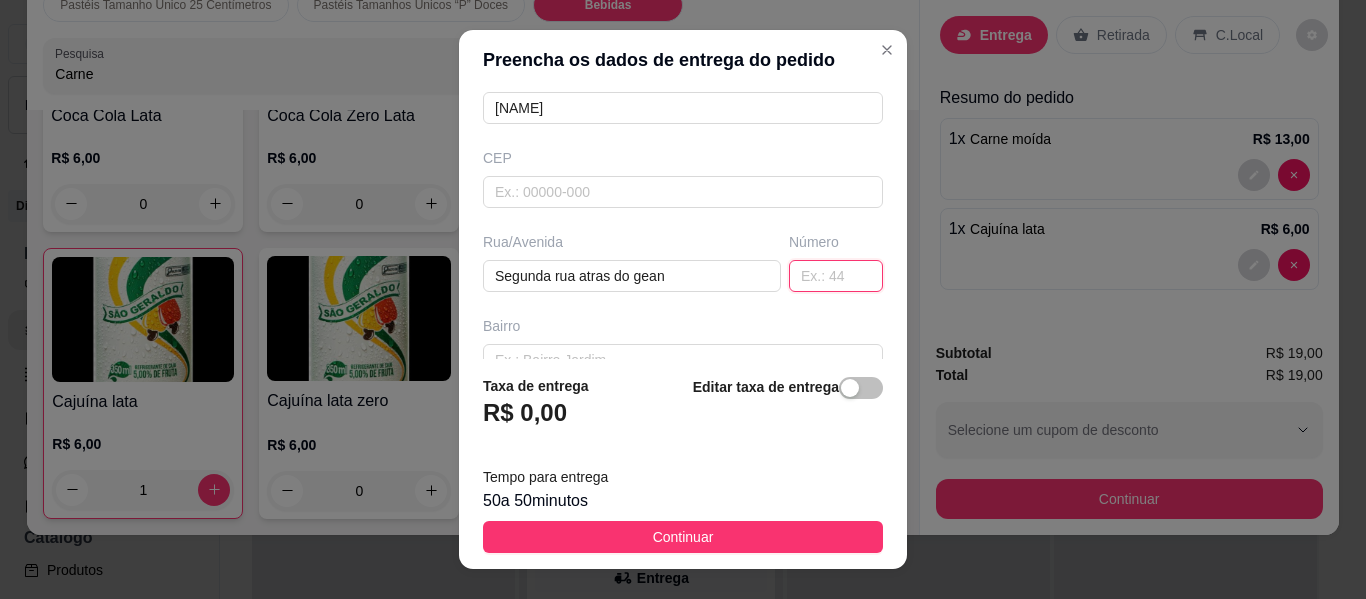 click at bounding box center [836, 276] 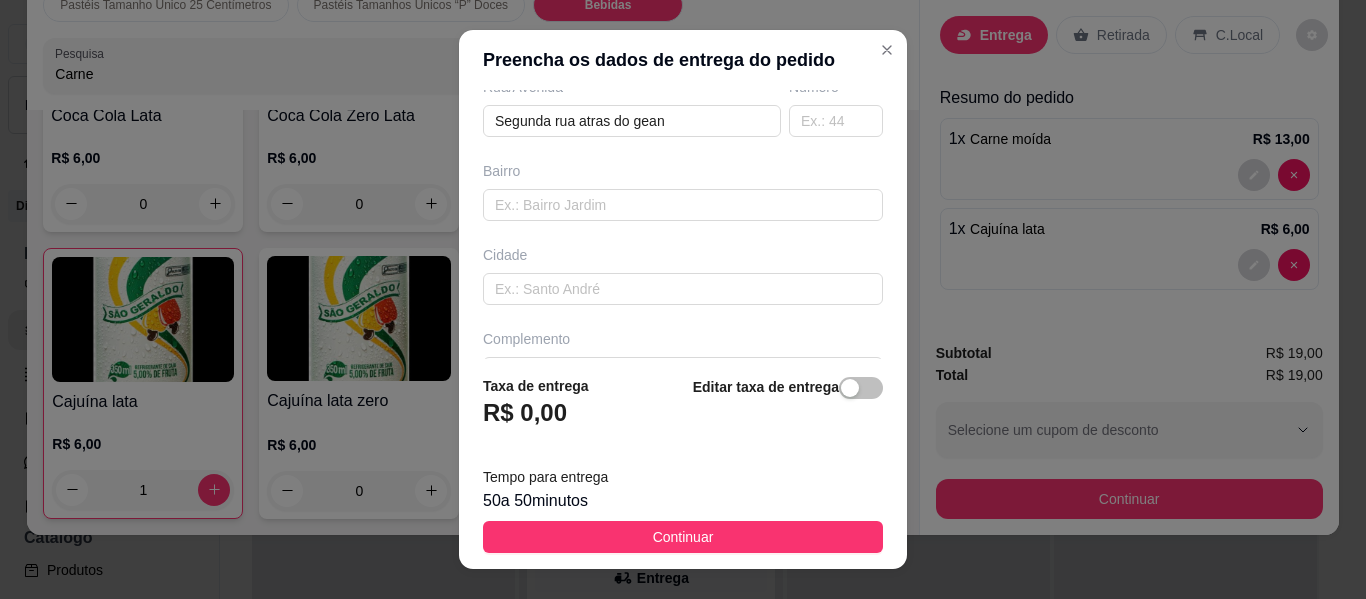 scroll, scrollTop: 400, scrollLeft: 0, axis: vertical 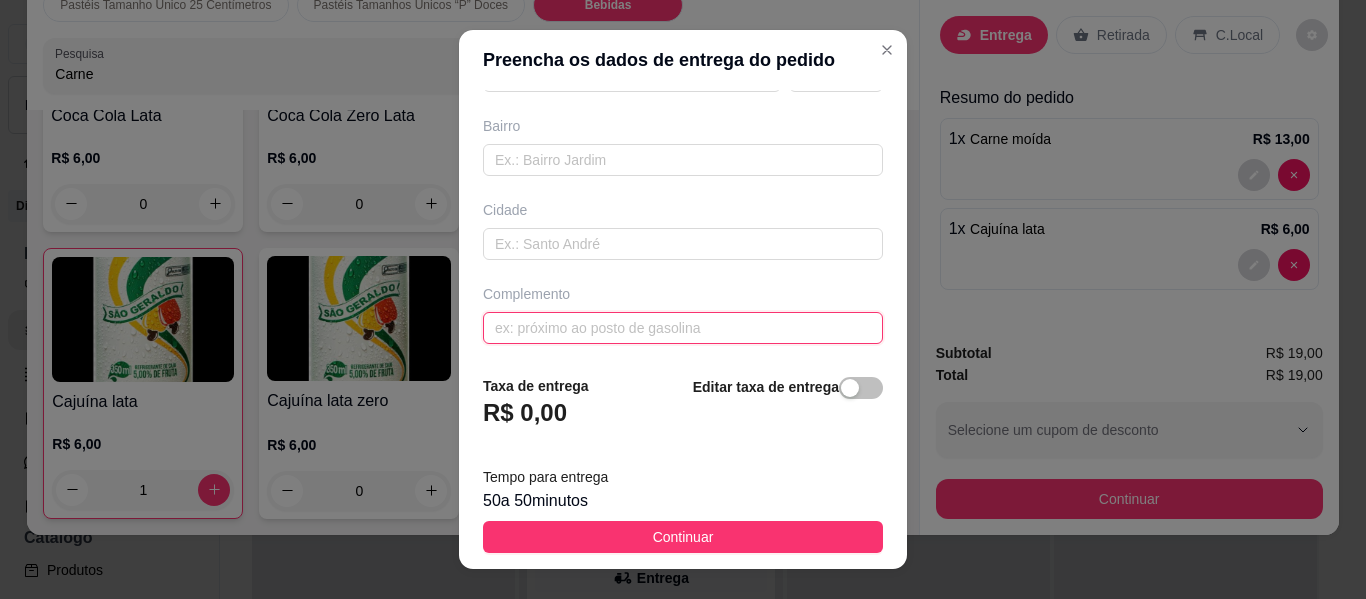 click at bounding box center (683, 328) 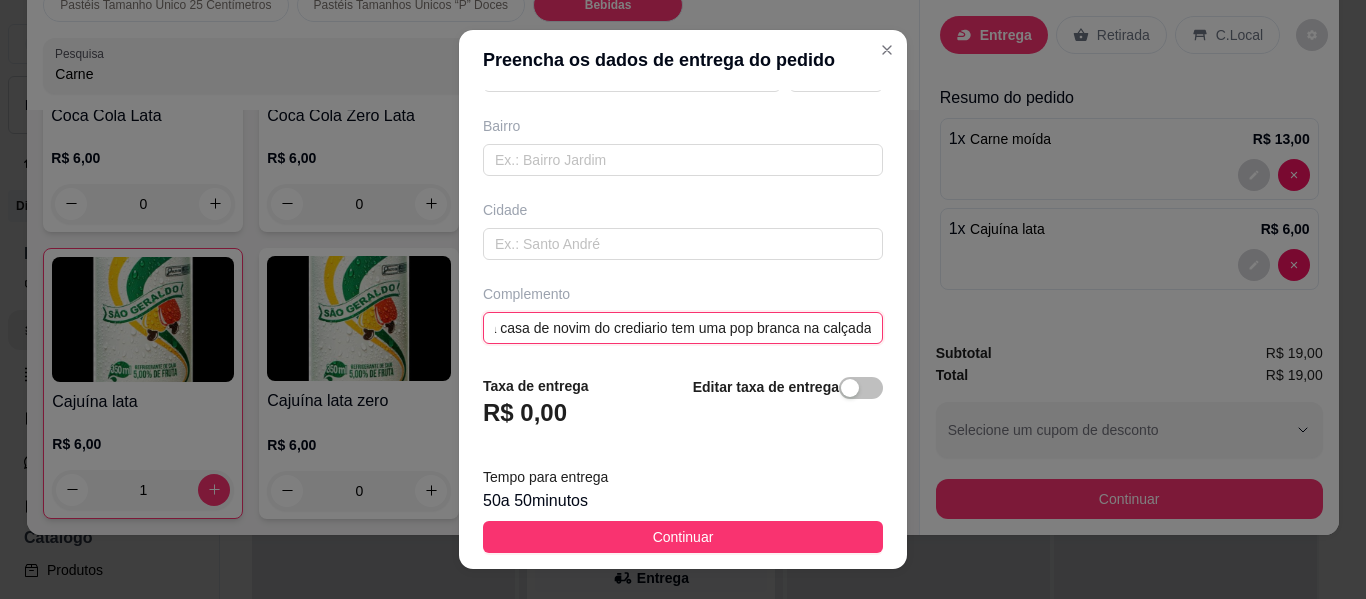 scroll, scrollTop: 0, scrollLeft: 100, axis: horizontal 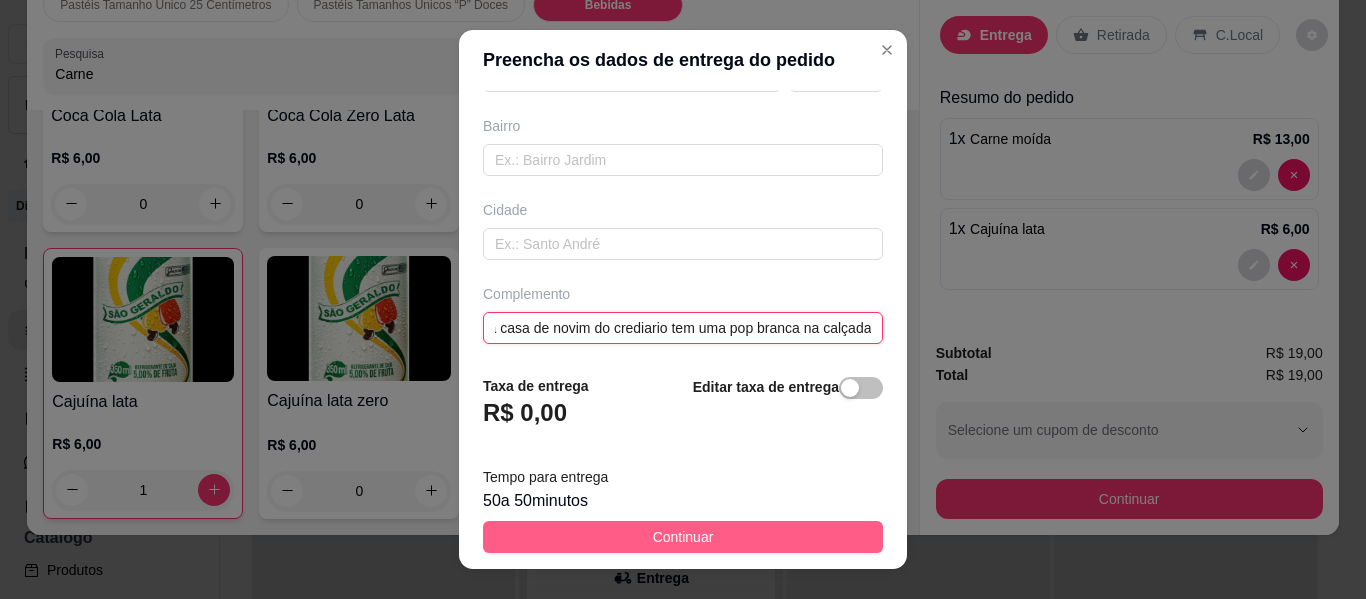 type on "Em frente a casa de novim do crediario tem uma pop branca na calçada" 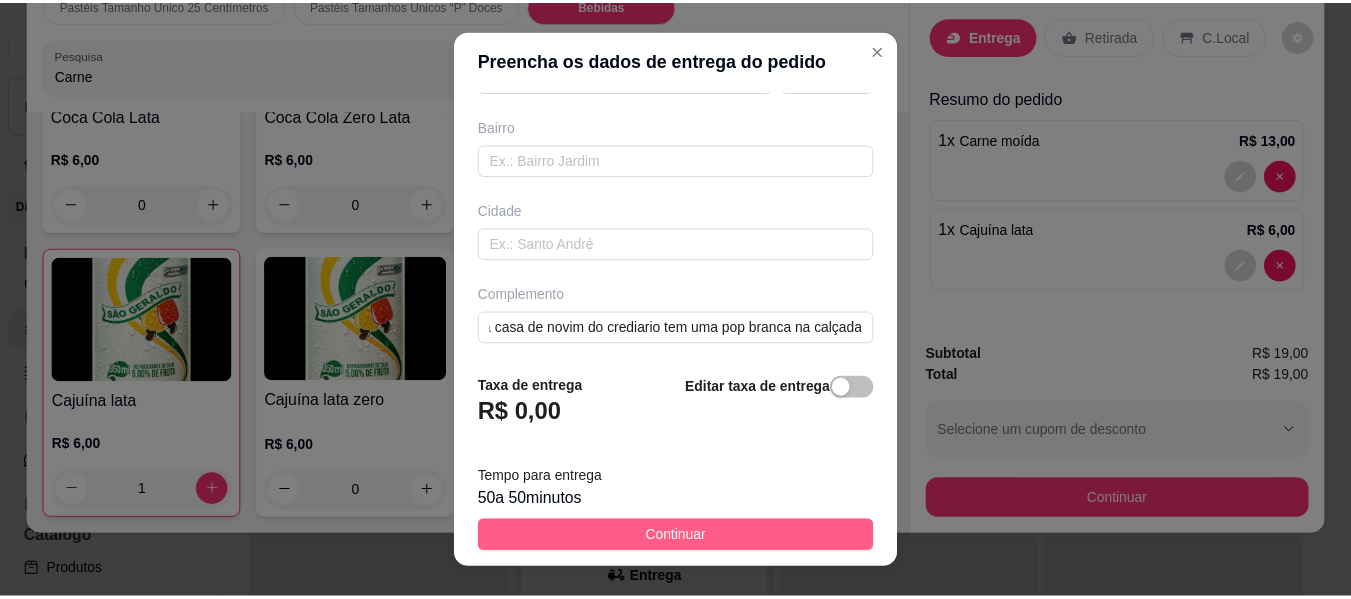 scroll, scrollTop: 0, scrollLeft: 0, axis: both 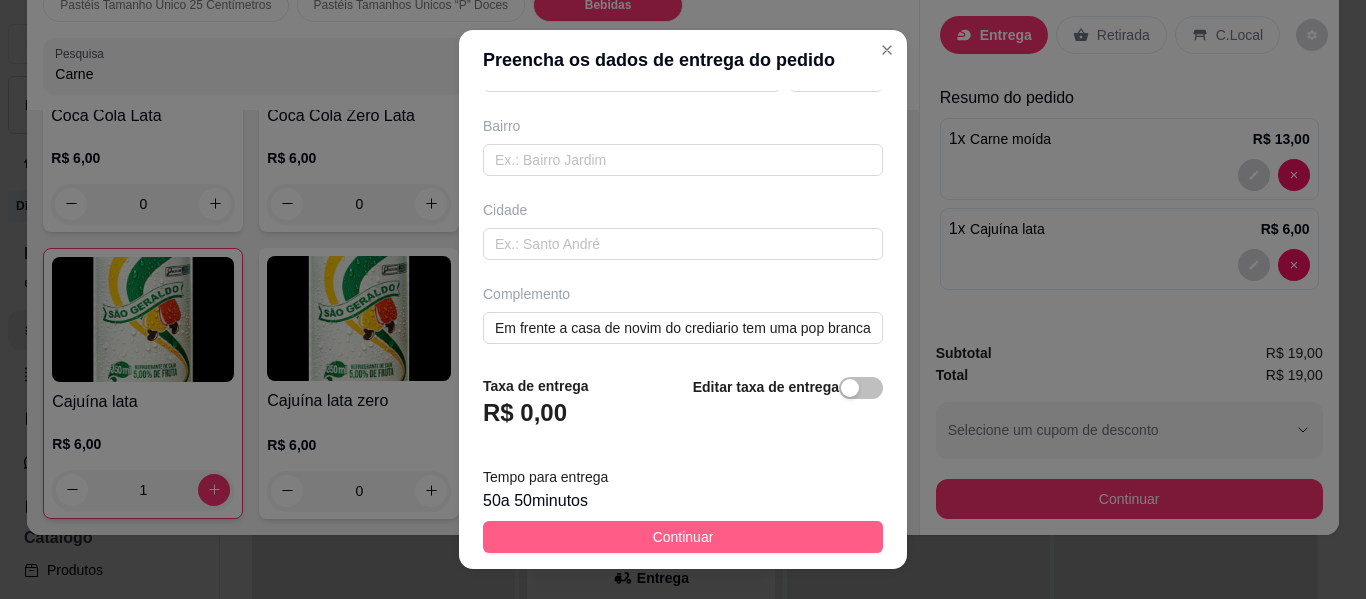 click on "Continuar" at bounding box center [683, 537] 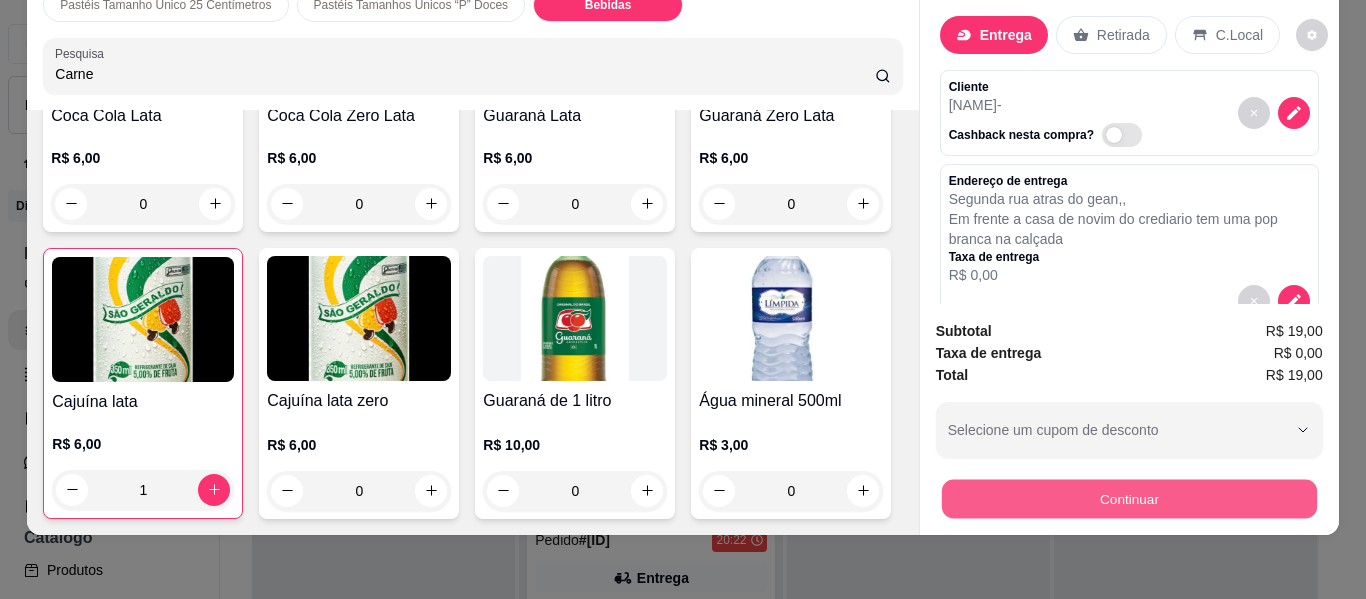 click on "Continuar" at bounding box center (1128, 499) 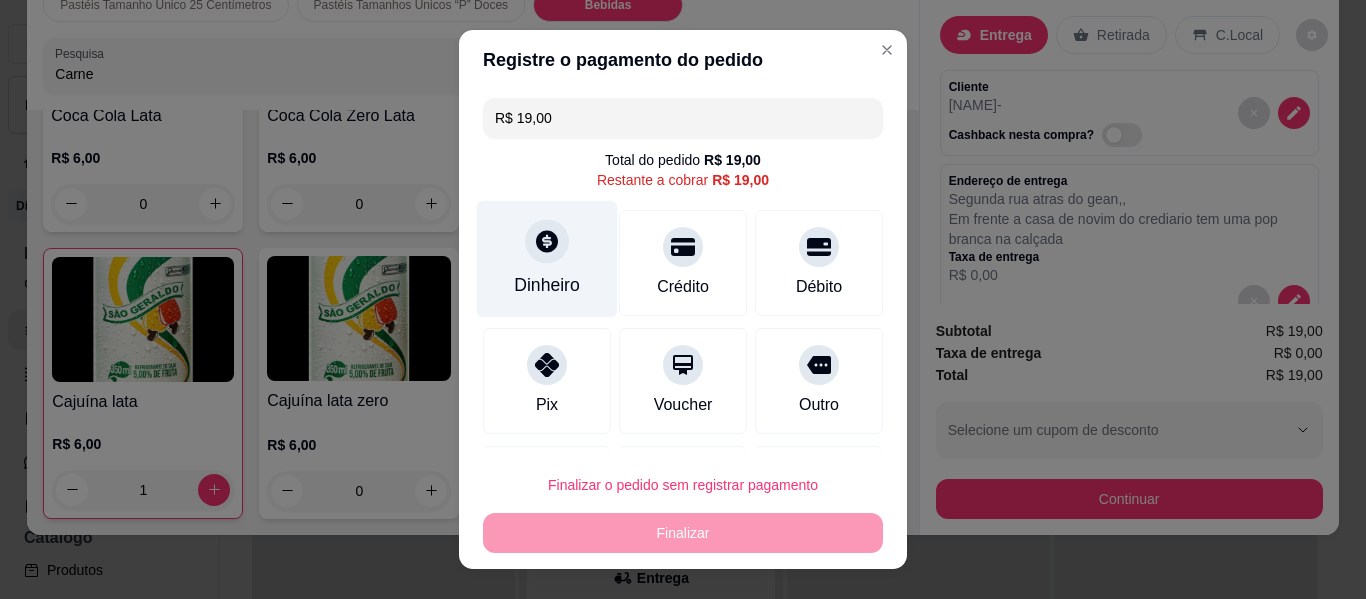 click on "Dinheiro" at bounding box center (547, 259) 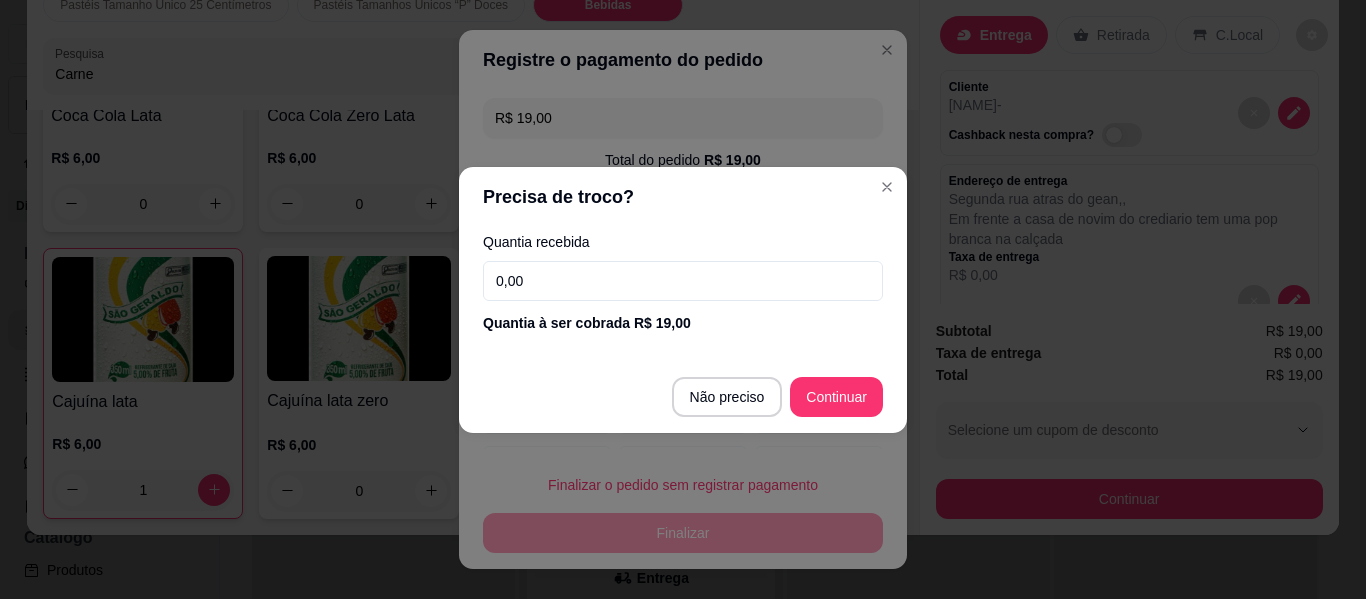 click on "0,00" at bounding box center (683, 281) 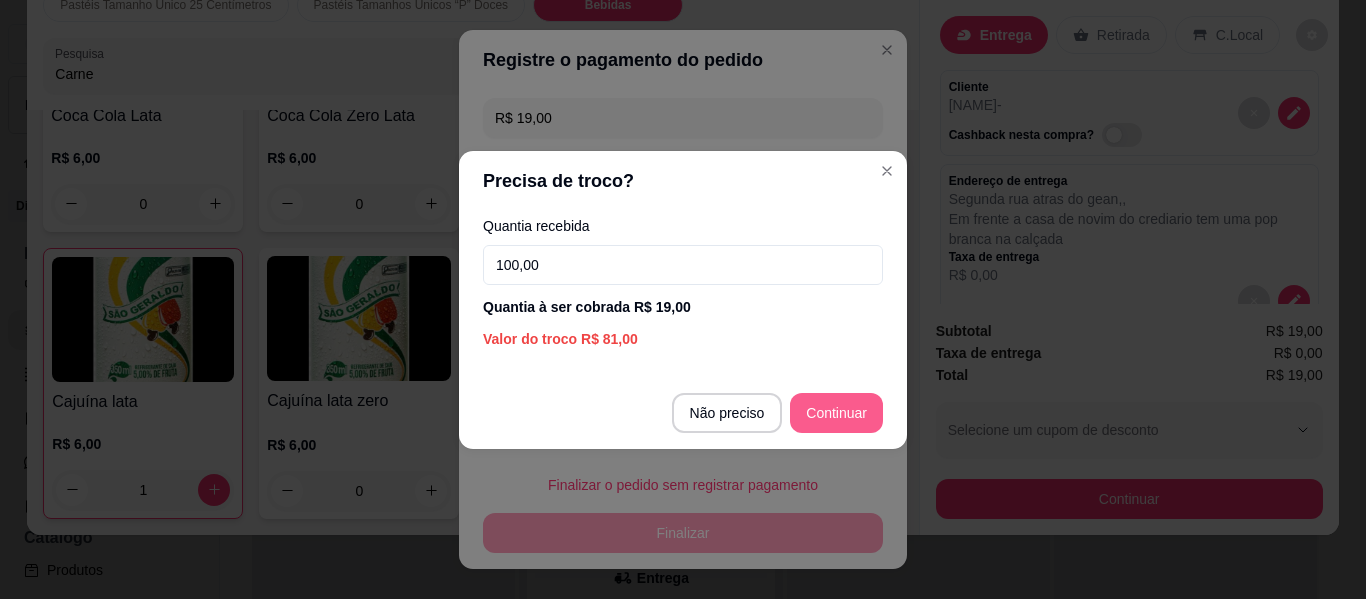 type on "100,00" 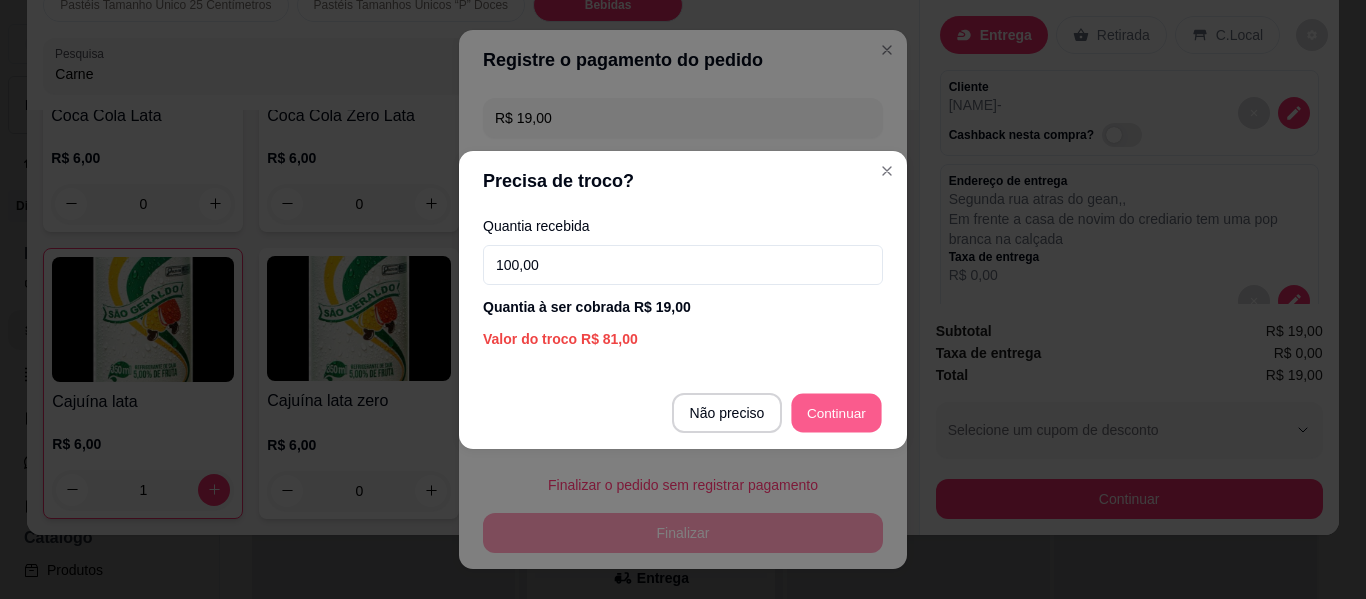 type on "R$ 0,00" 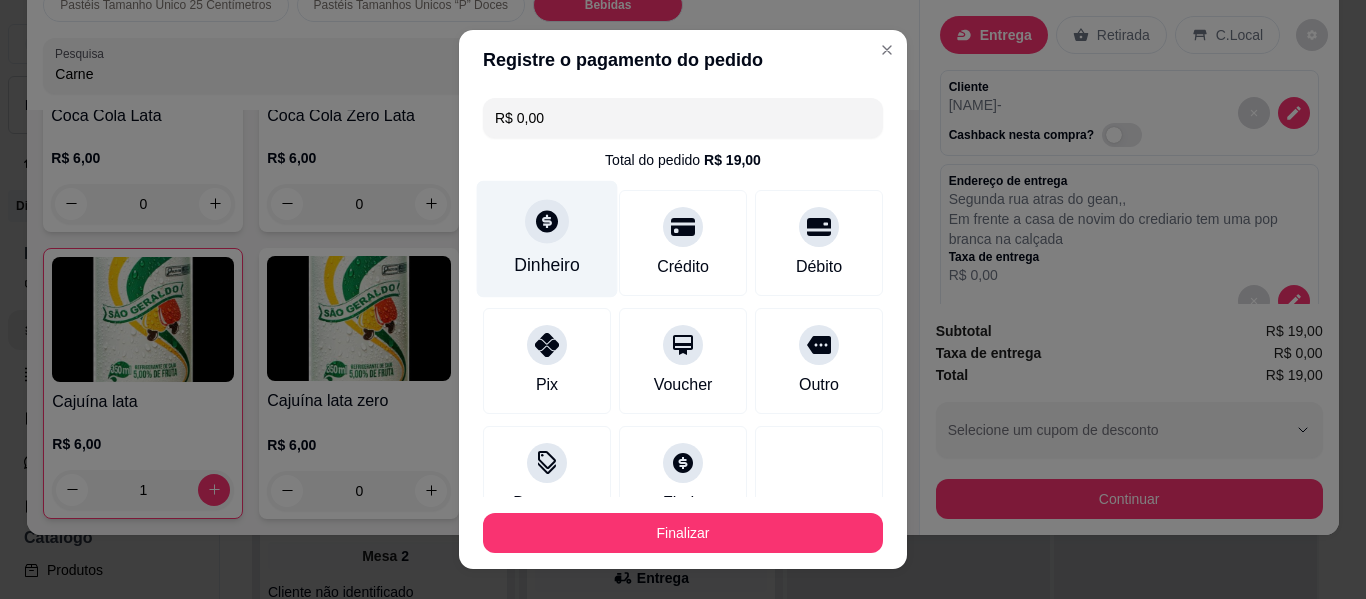 click on "Dinheiro" at bounding box center [547, 239] 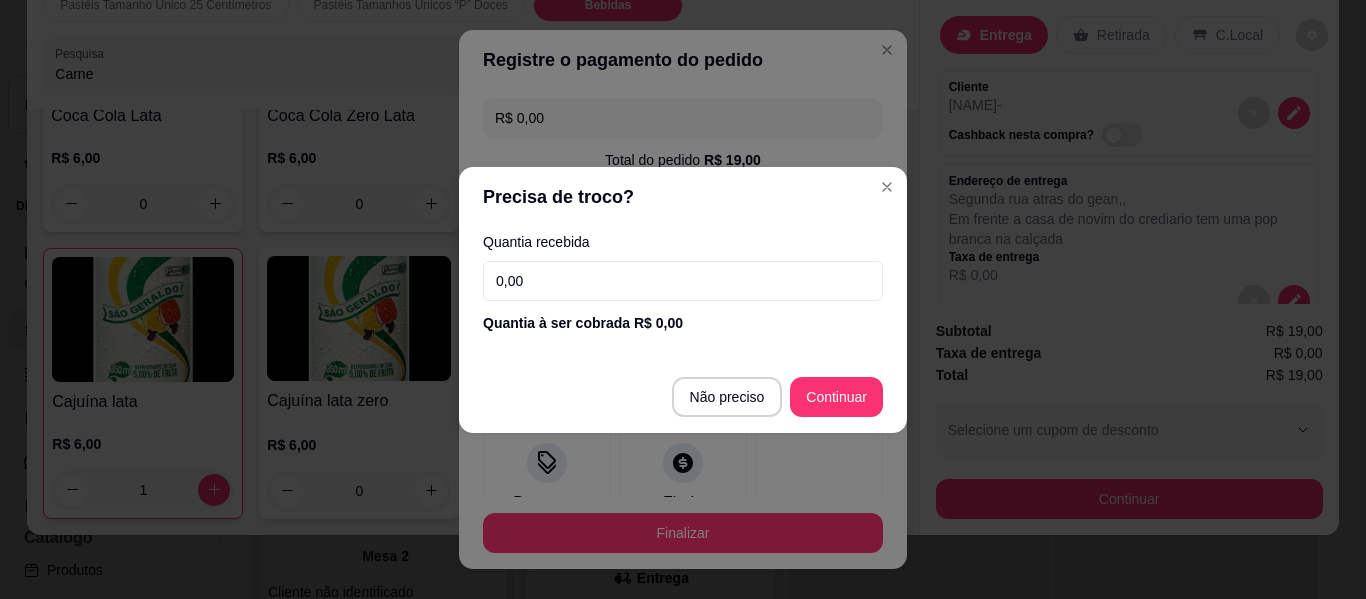 click on "0,00" at bounding box center (683, 281) 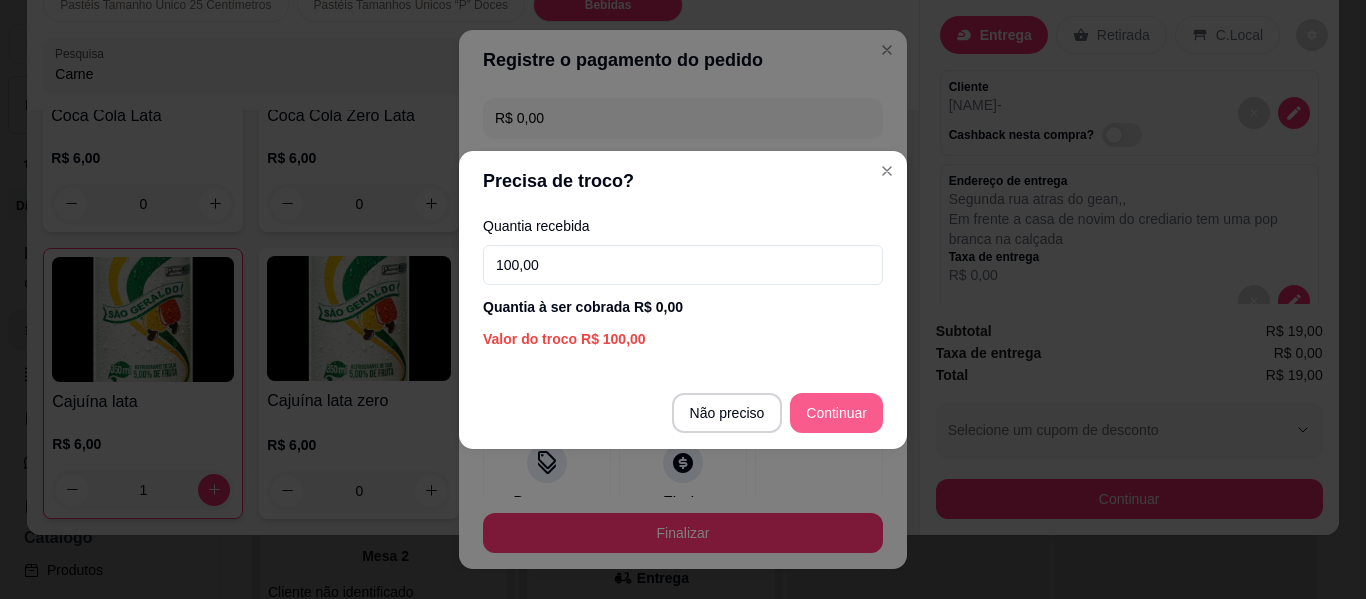 type on "100,00" 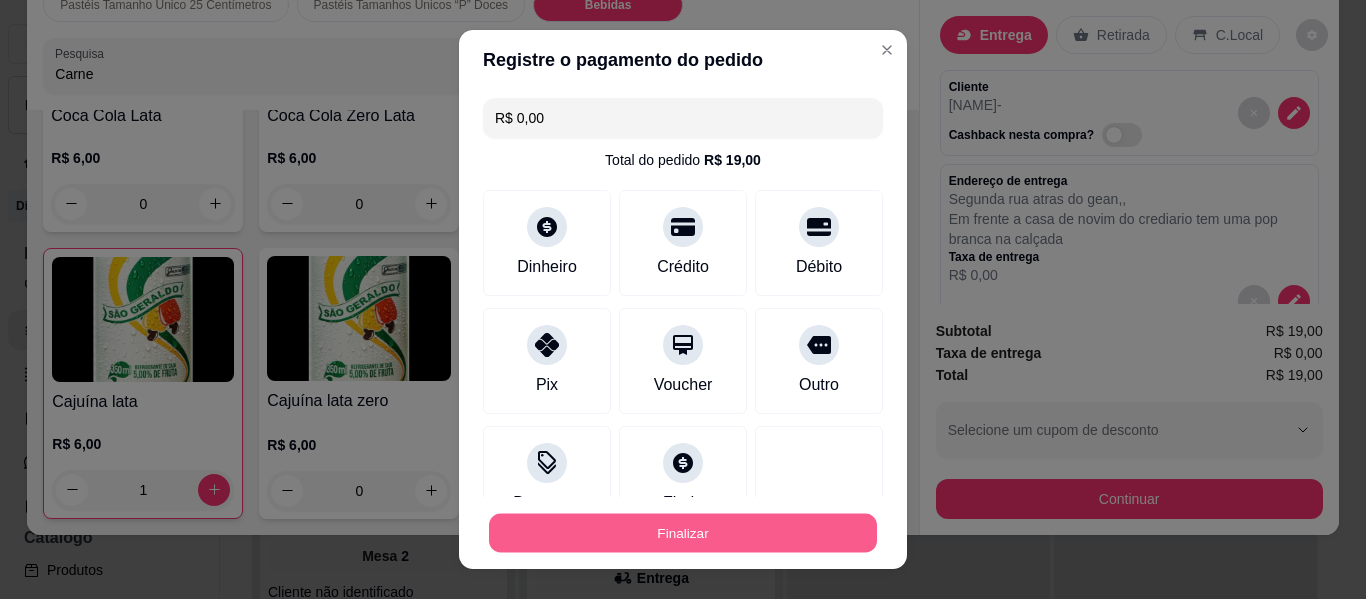 click on "Finalizar" at bounding box center (683, 533) 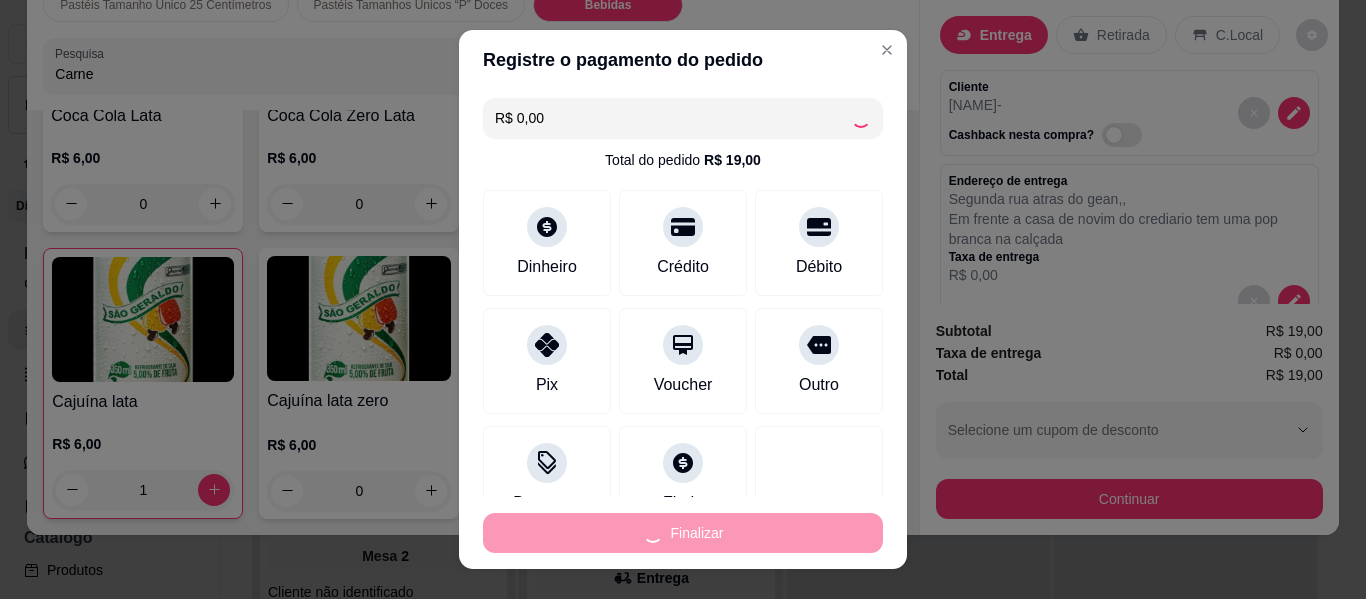 type on "0" 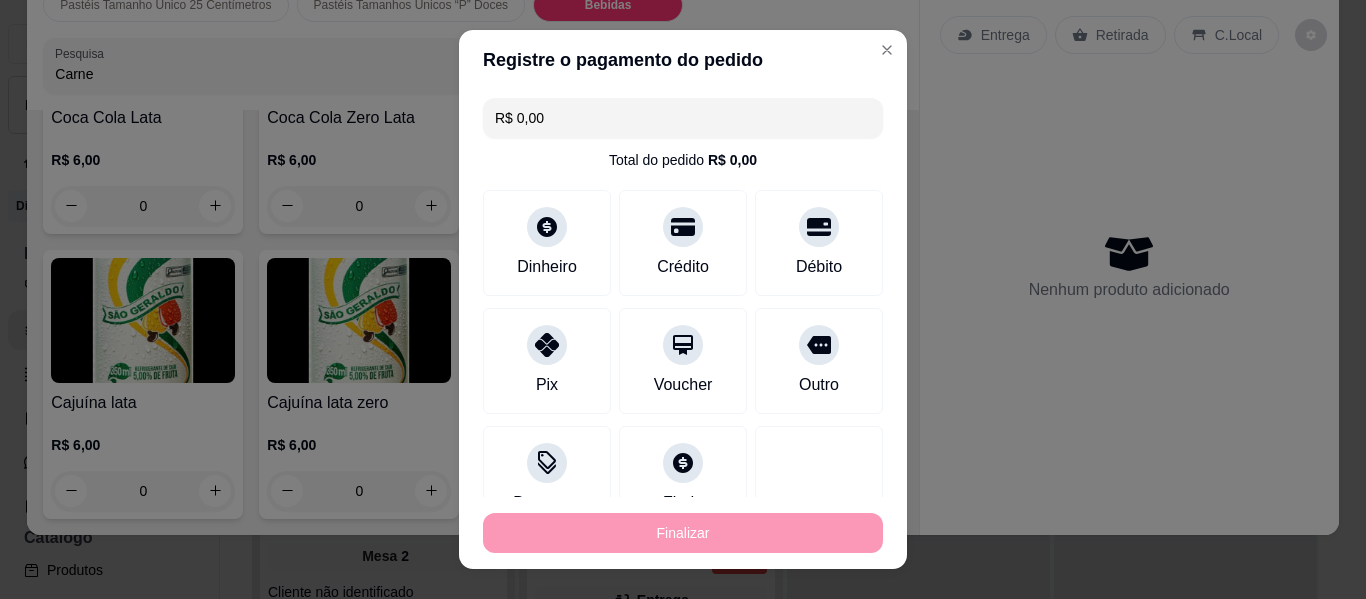 type on "-R$ 19,00" 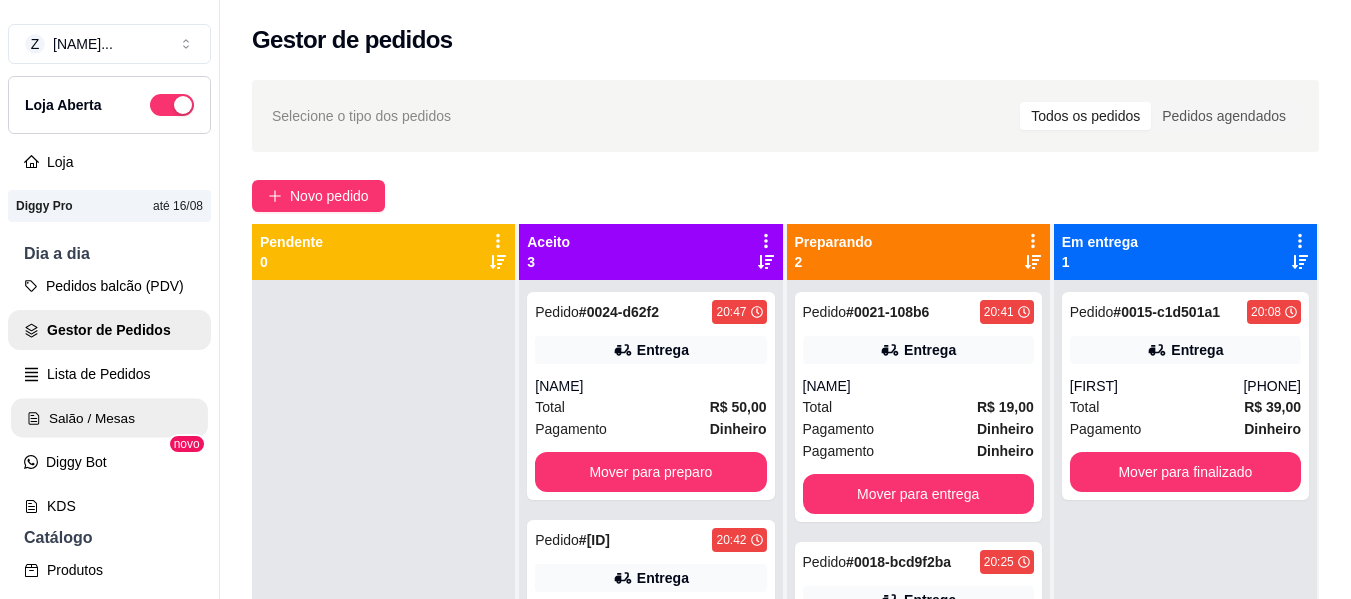 click on "Salão / Mesas" at bounding box center (109, 418) 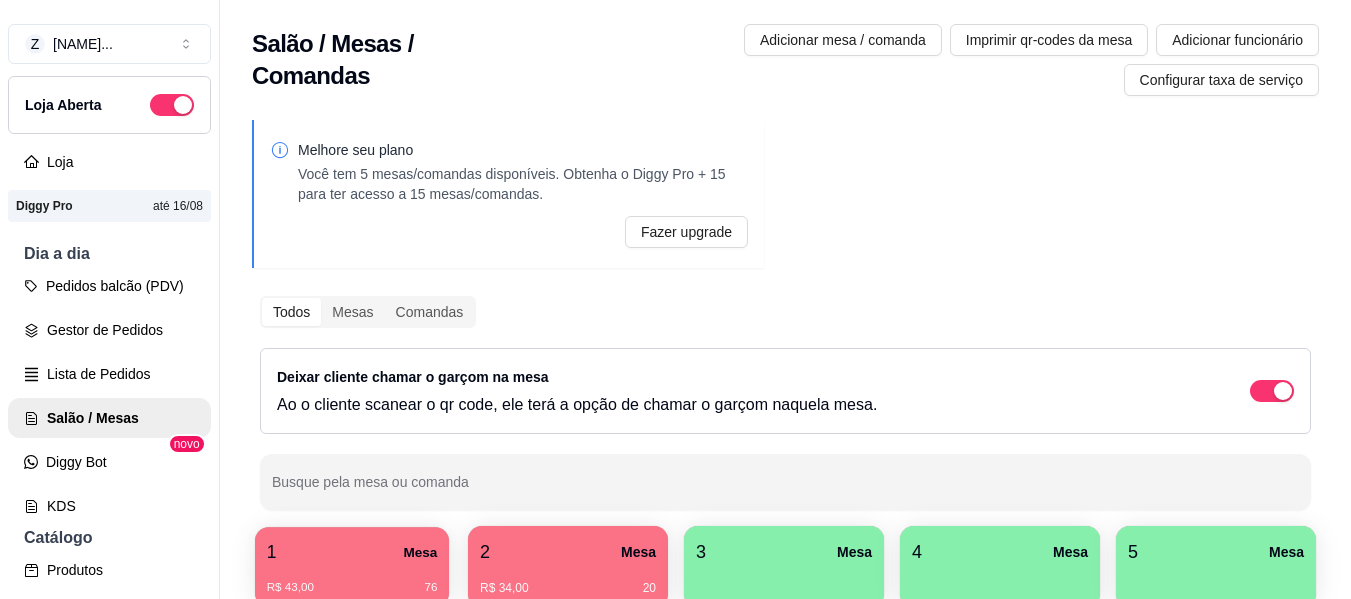 click on "1 Mesa" at bounding box center [352, 552] 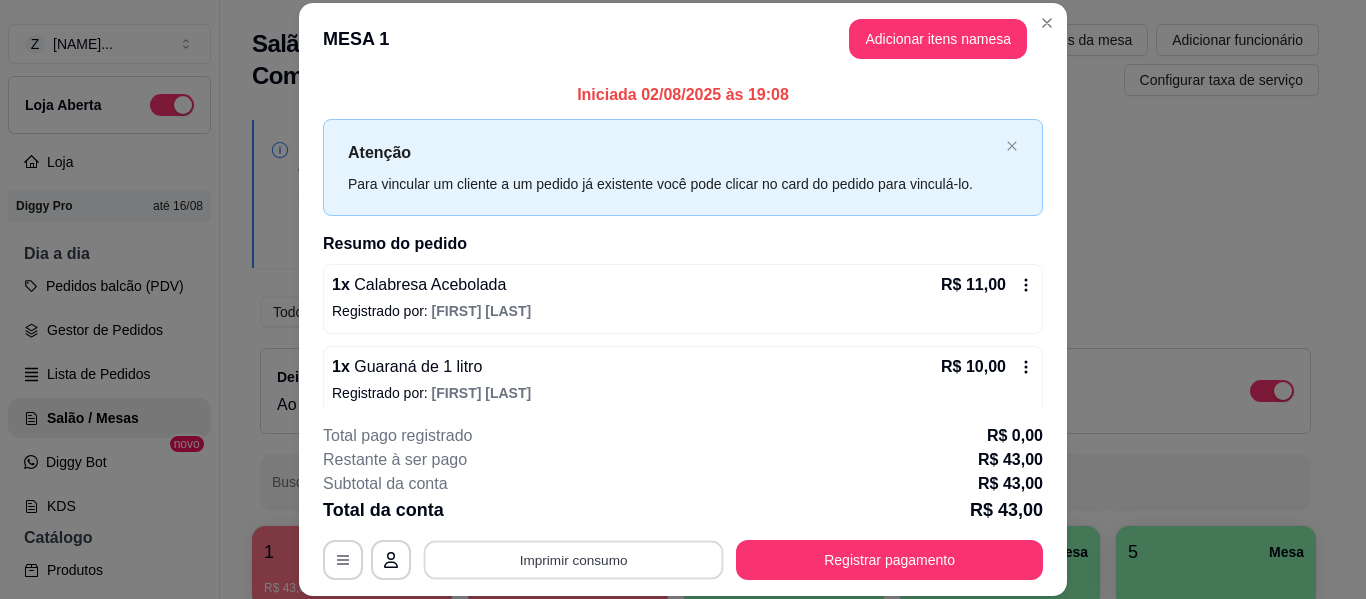 click on "Imprimir consumo" at bounding box center (574, 560) 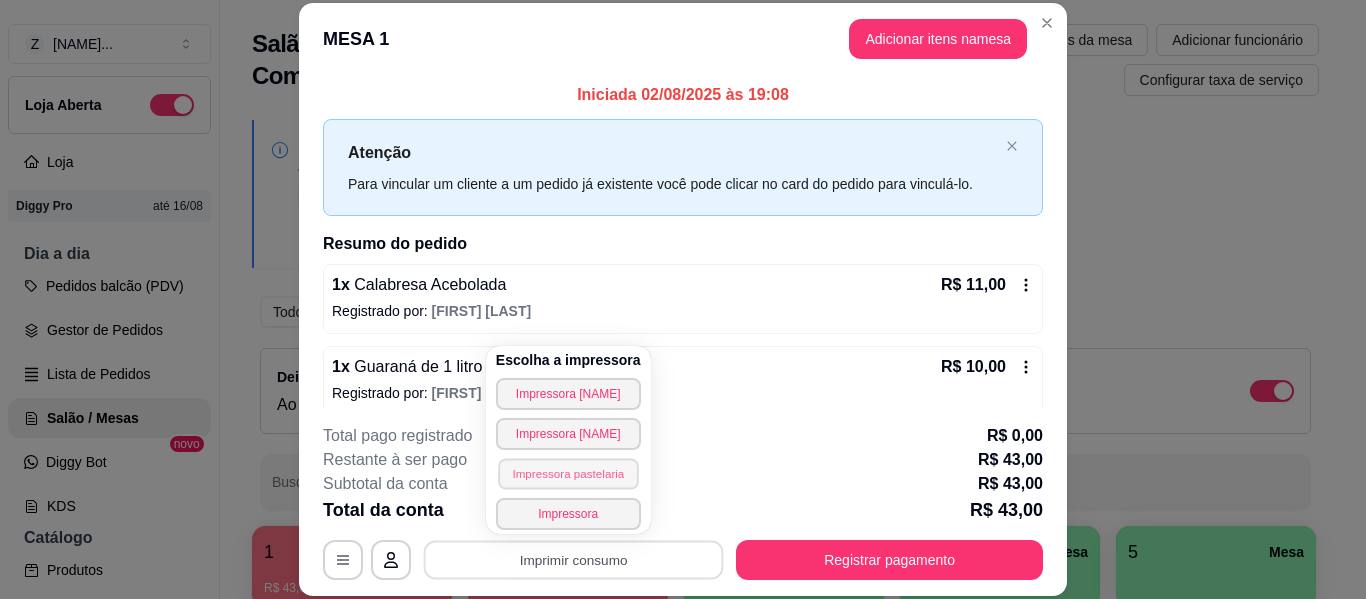 click on "Impressora pastelaria" at bounding box center (568, 473) 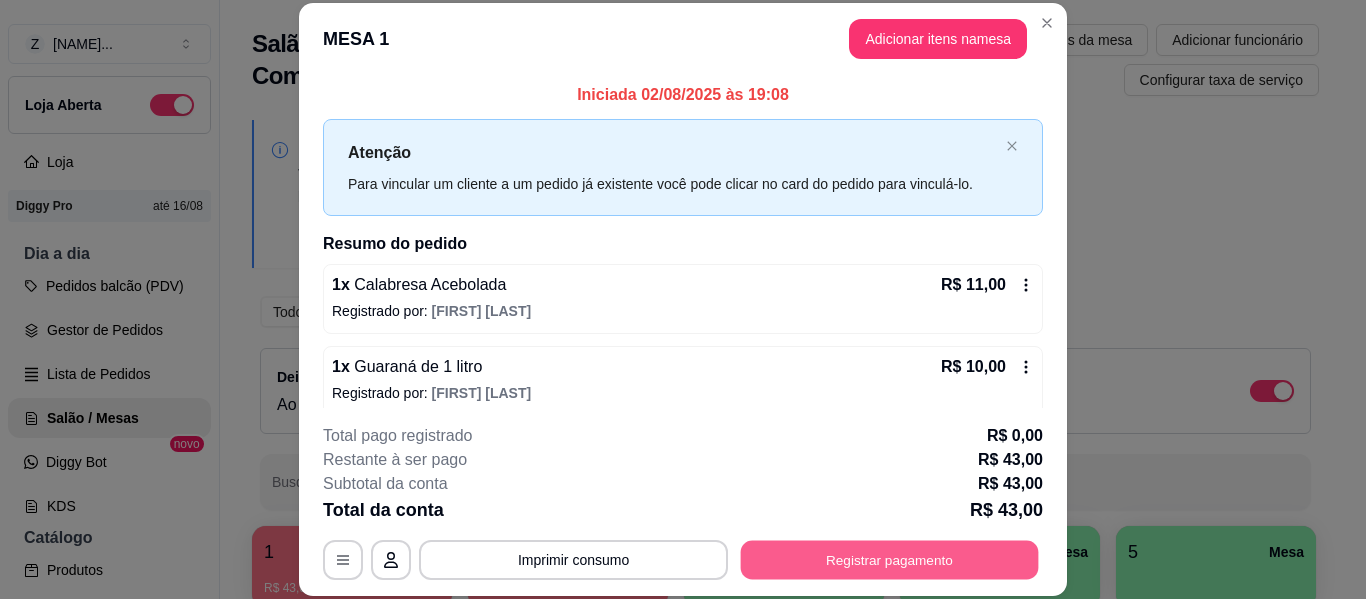 click on "Registrar pagamento" at bounding box center (890, 560) 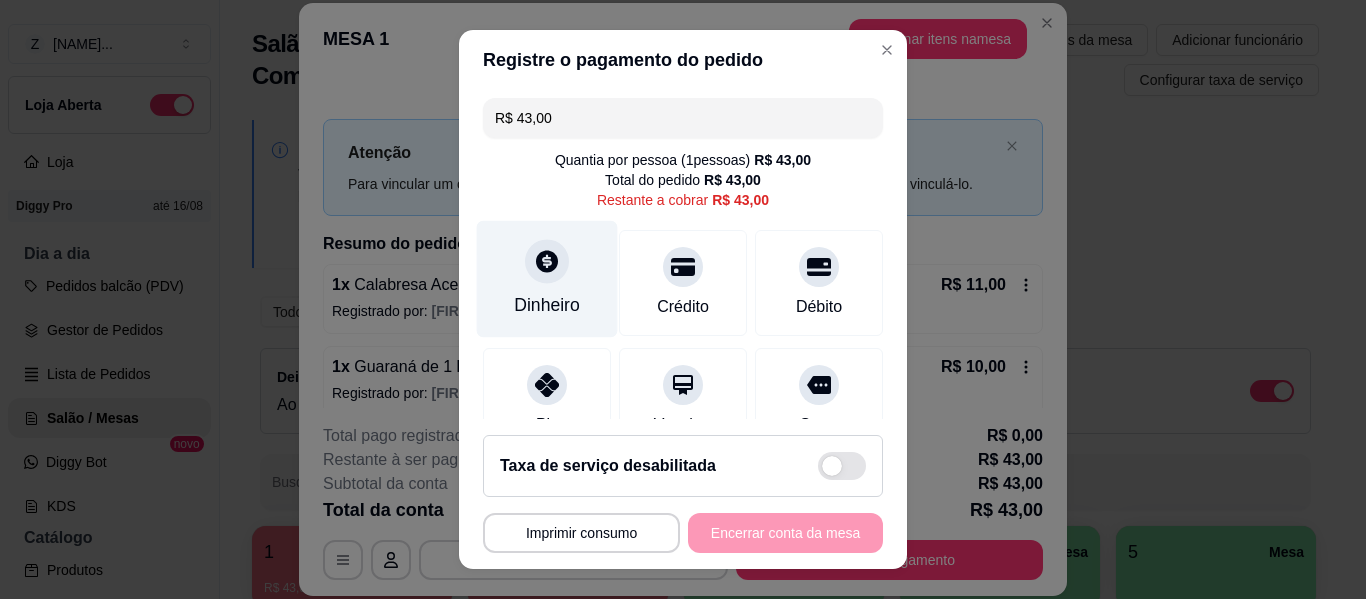 click on "Dinheiro" at bounding box center (547, 279) 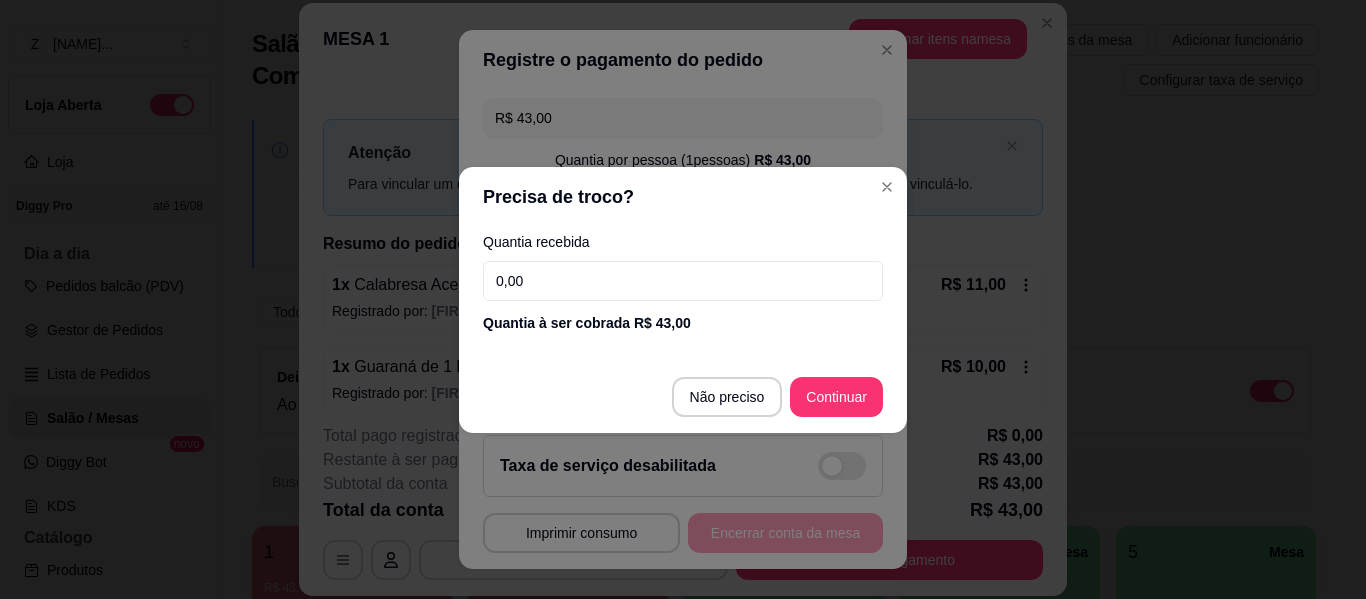 click on "0,00" at bounding box center (683, 281) 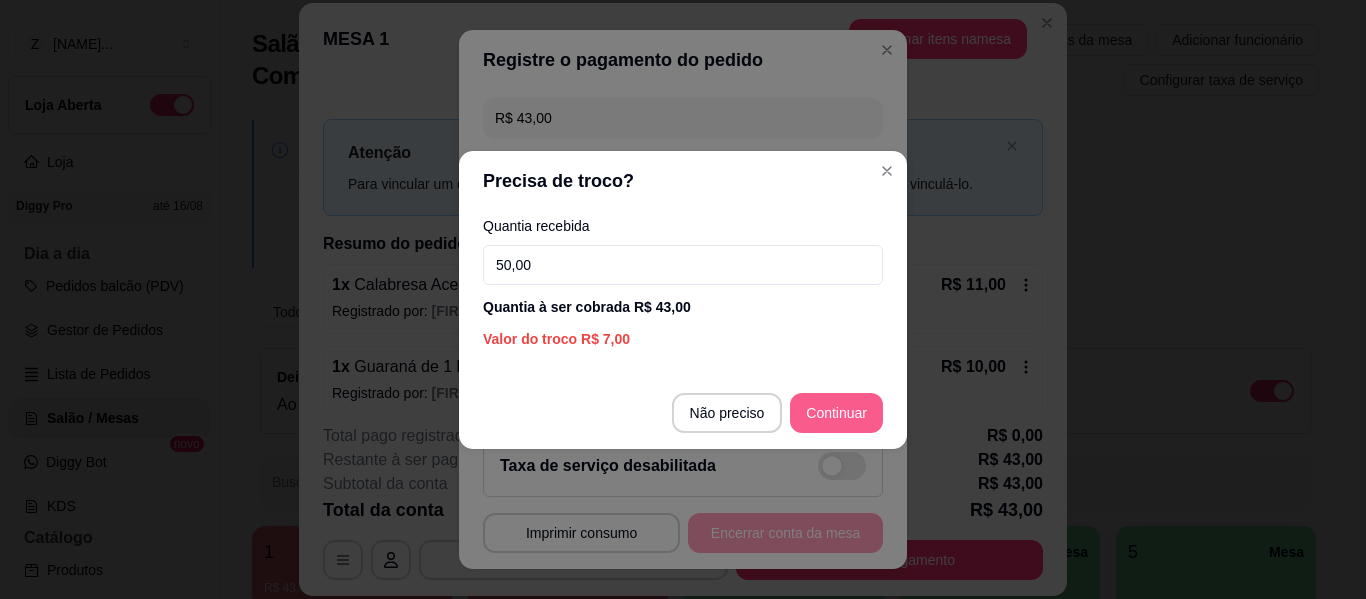 type on "50,00" 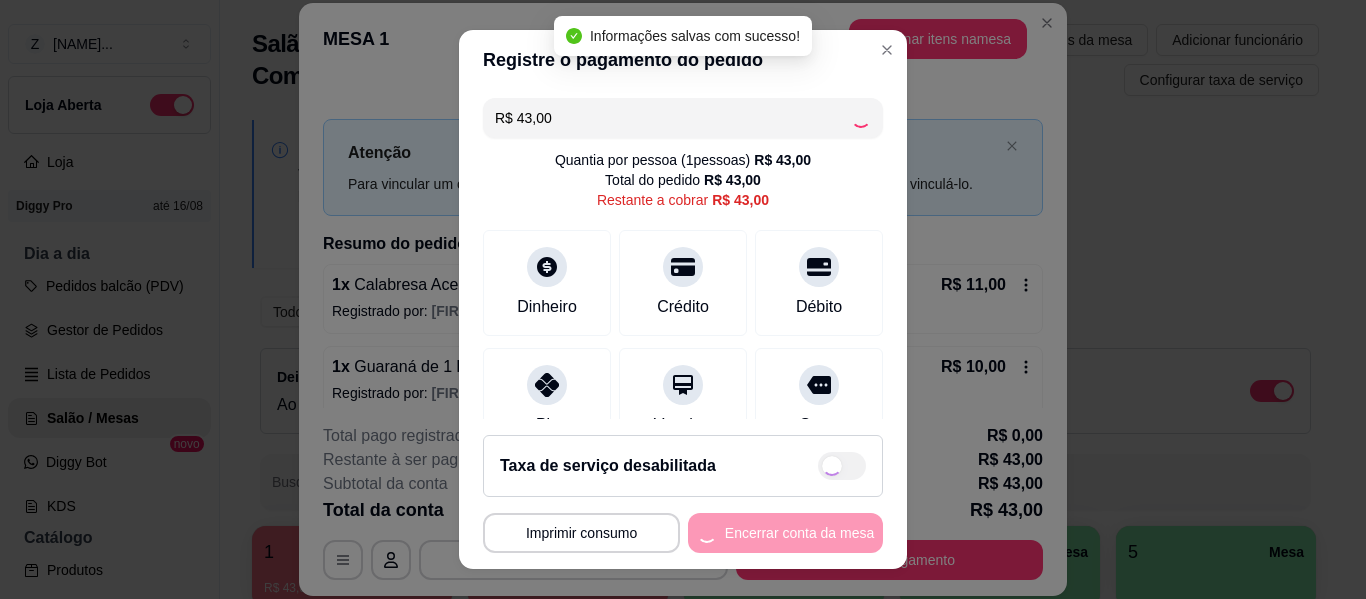type on "R$ 0,00" 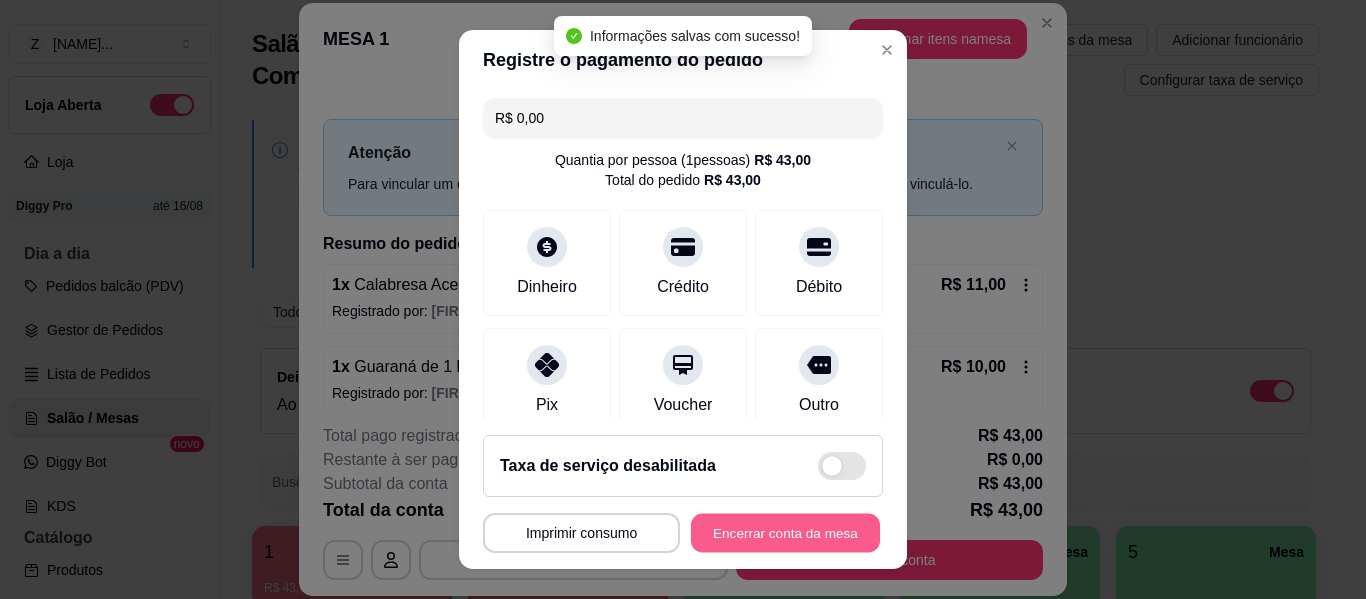 click on "Encerrar conta da mesa" at bounding box center (785, 533) 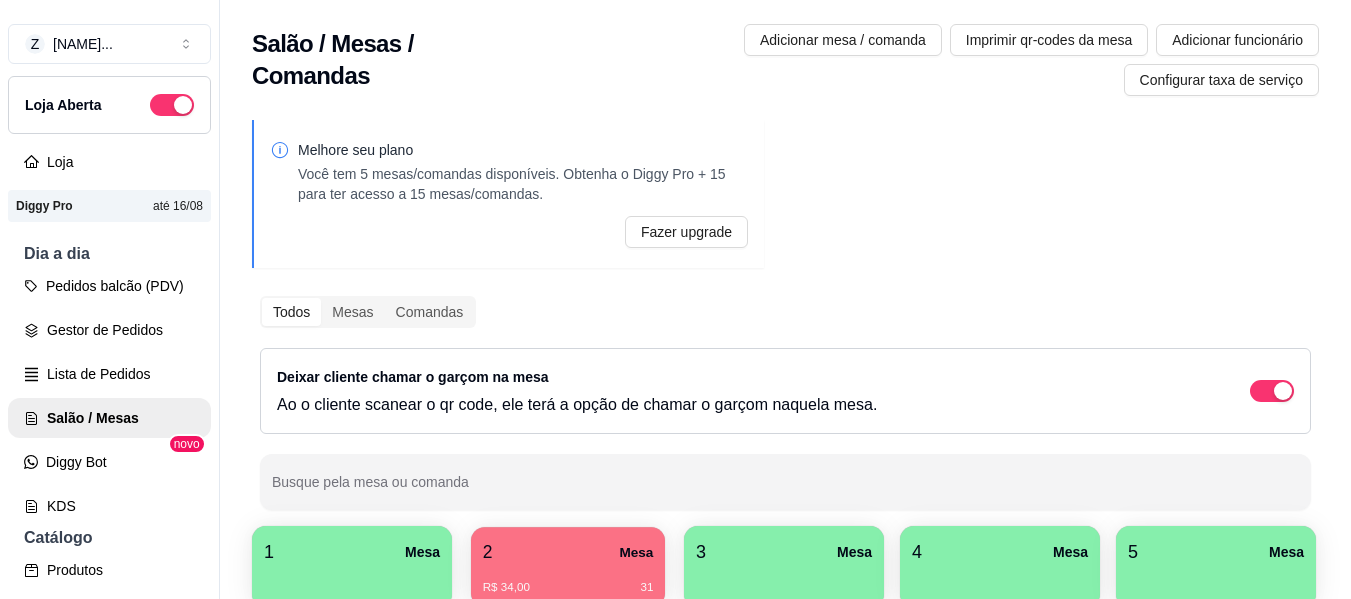 click on "2 Mesa" at bounding box center [568, 552] 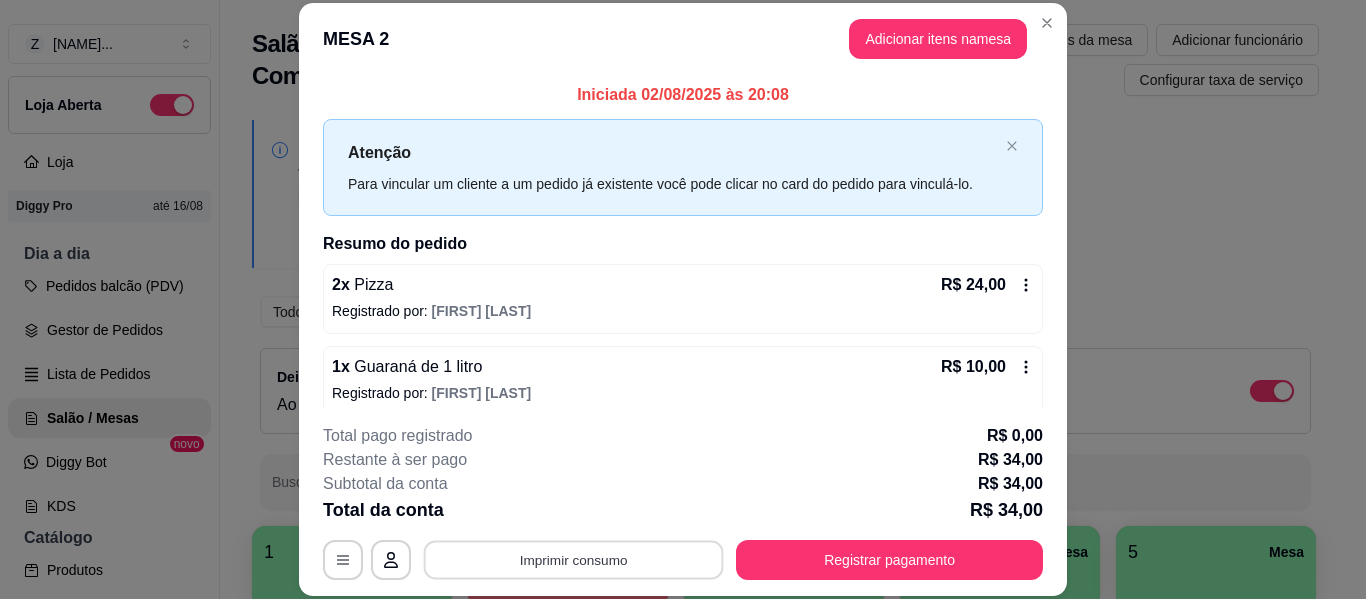 click on "Imprimir consumo" at bounding box center (574, 560) 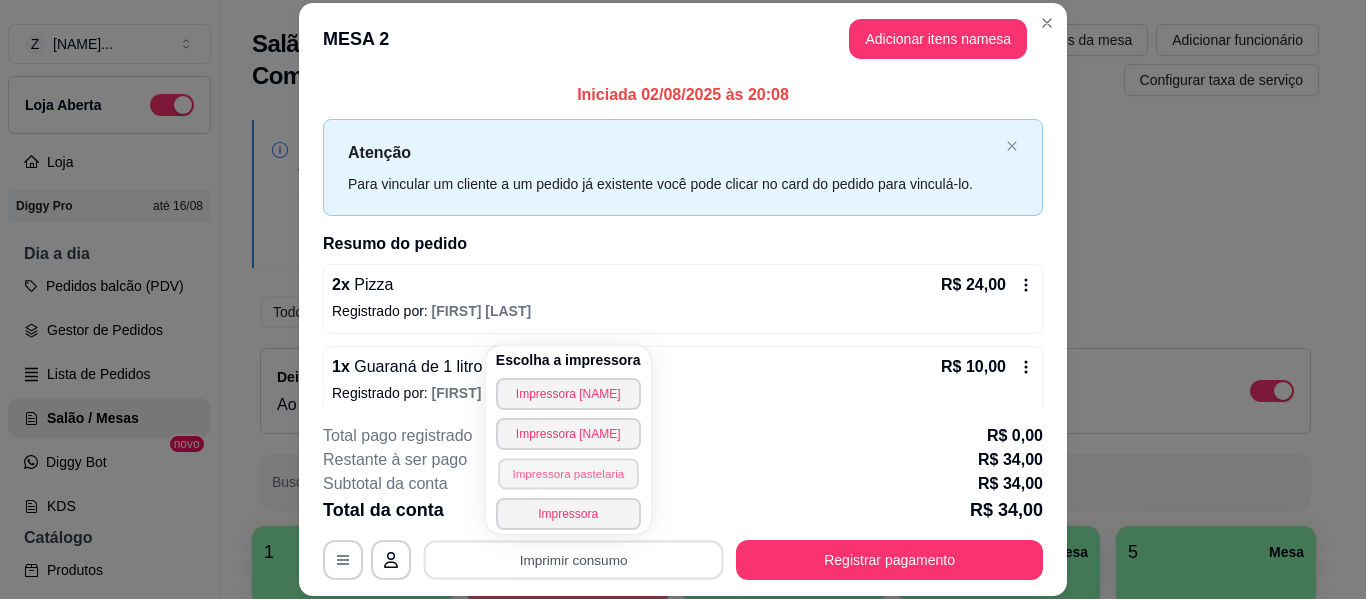 click on "Impressora pastelaria" at bounding box center [568, 473] 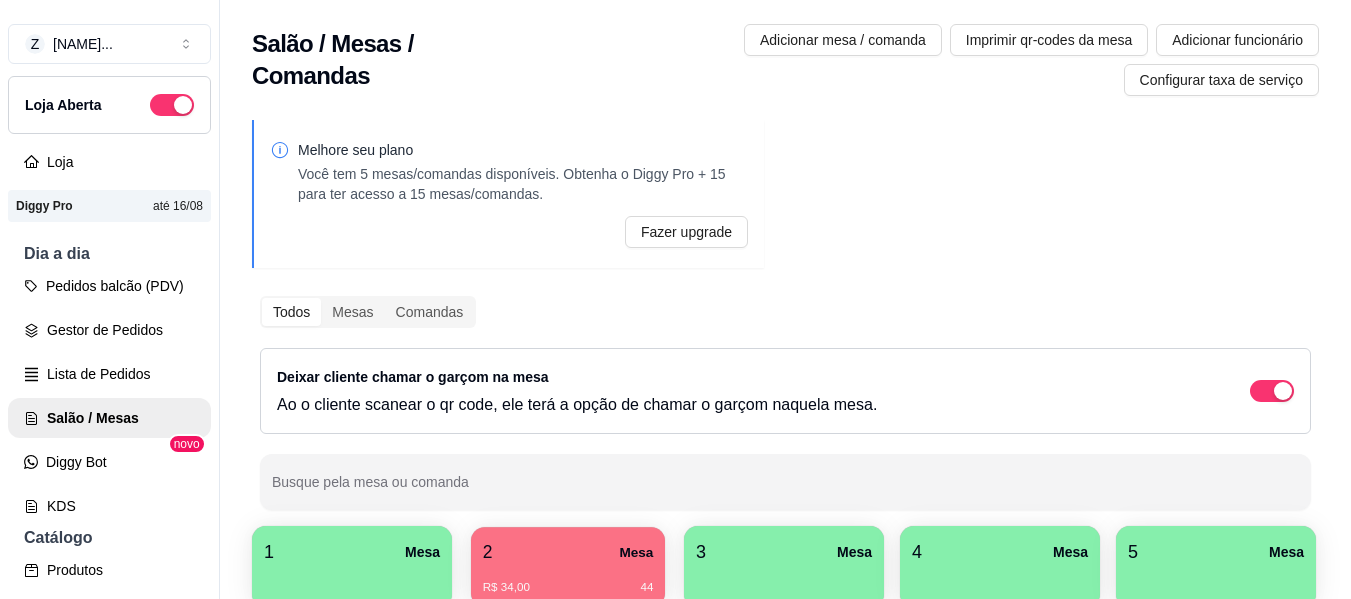 click on "2 Mesa" at bounding box center [568, 552] 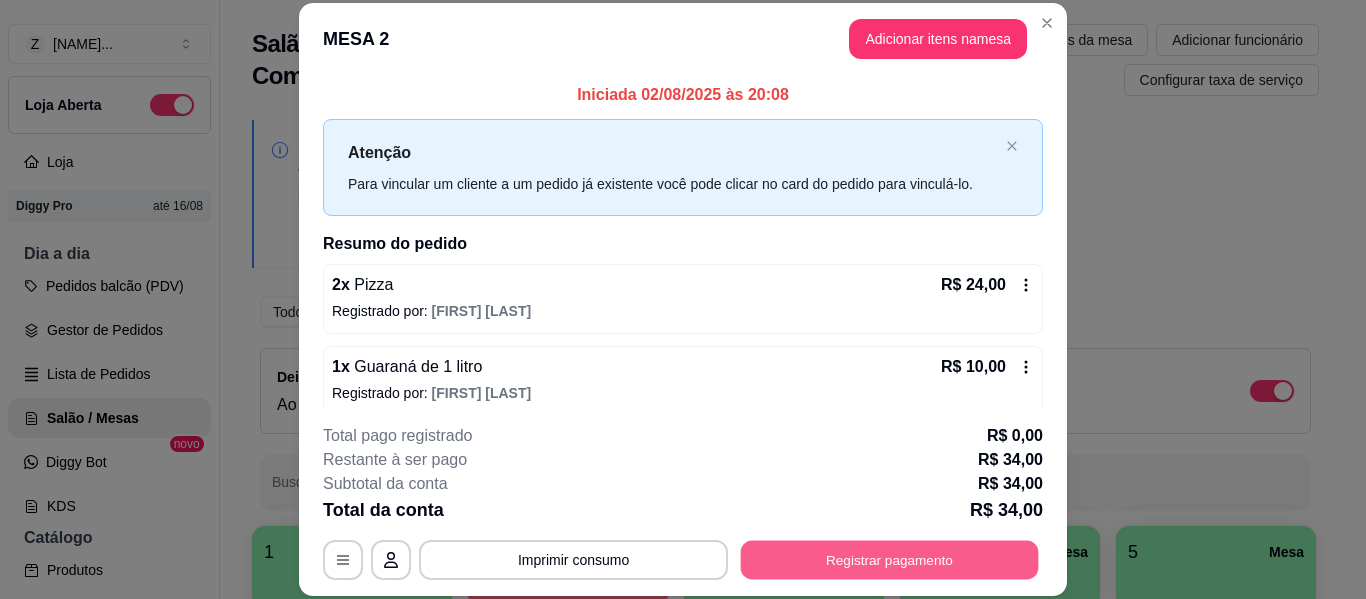 click on "Registrar pagamento" at bounding box center [890, 560] 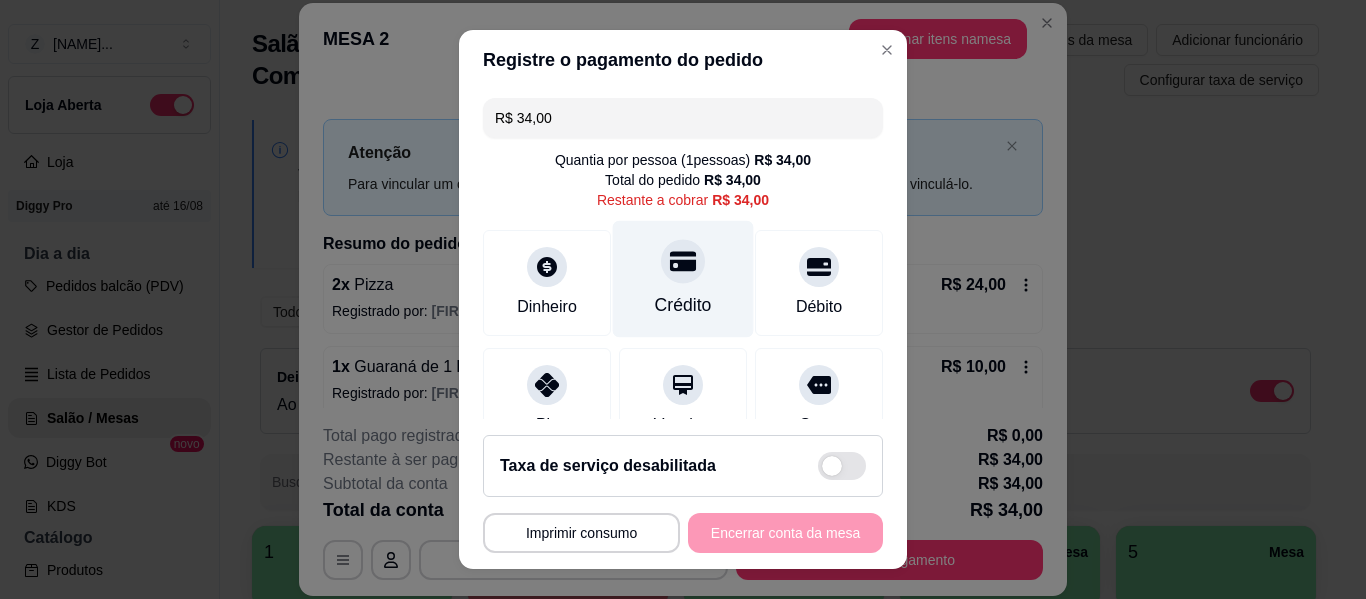 click at bounding box center (683, 261) 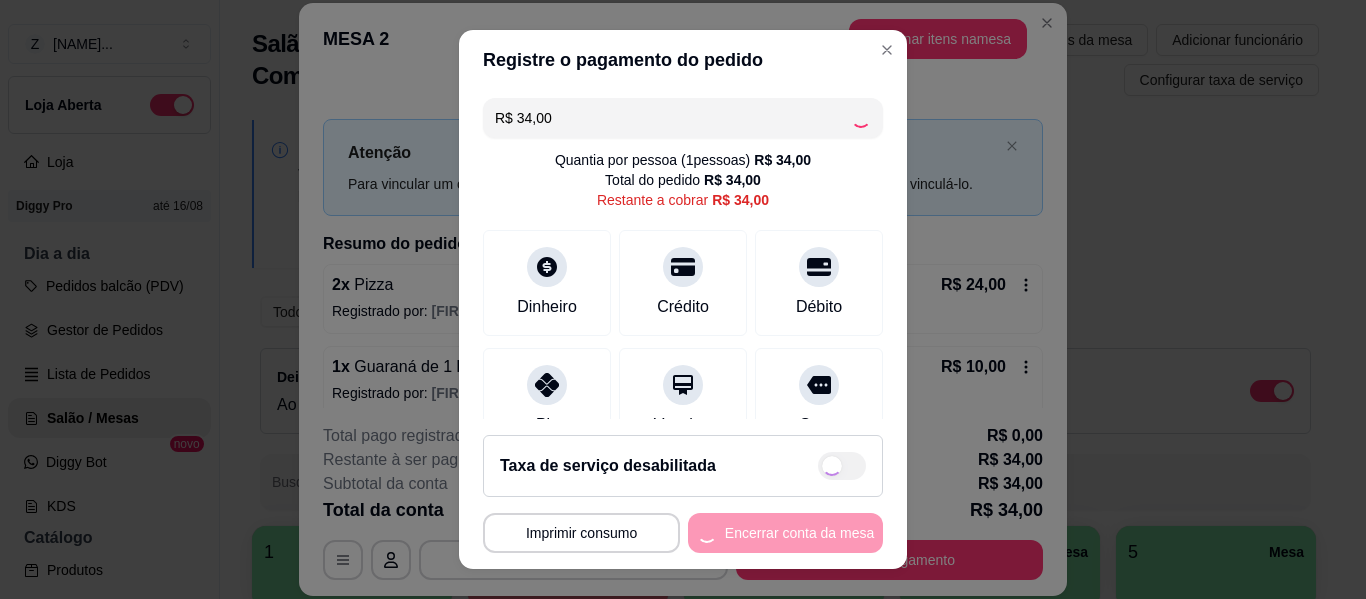 type on "R$ 0,00" 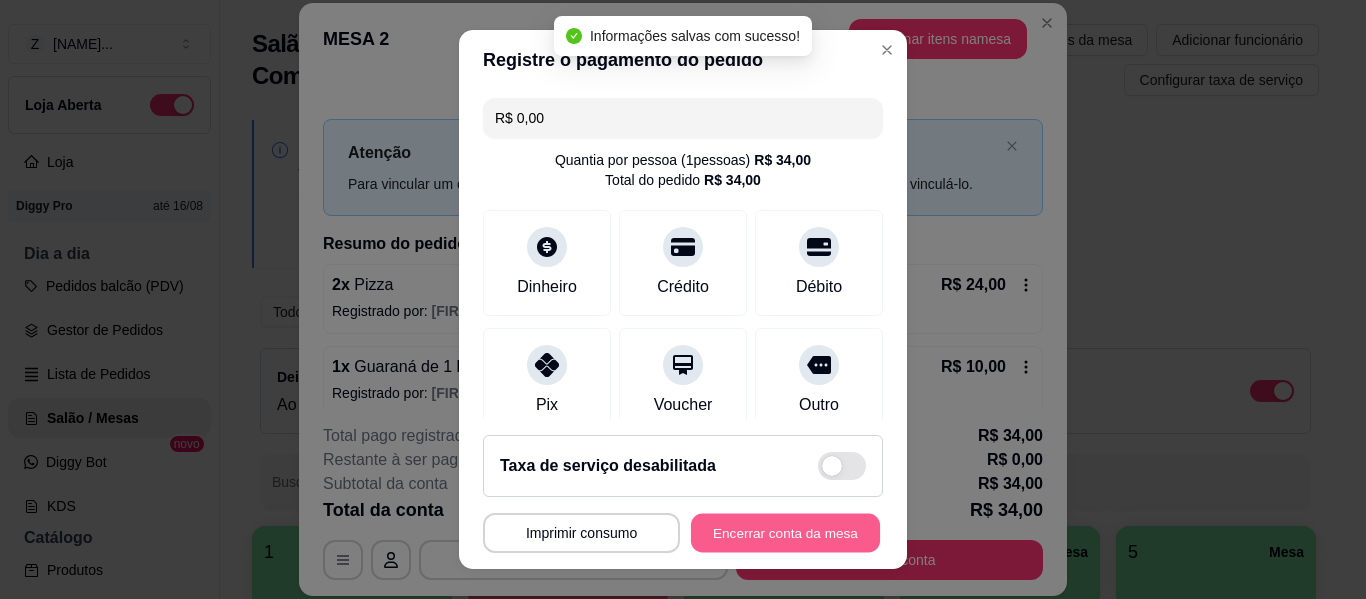 click on "Encerrar conta da mesa" at bounding box center (785, 533) 